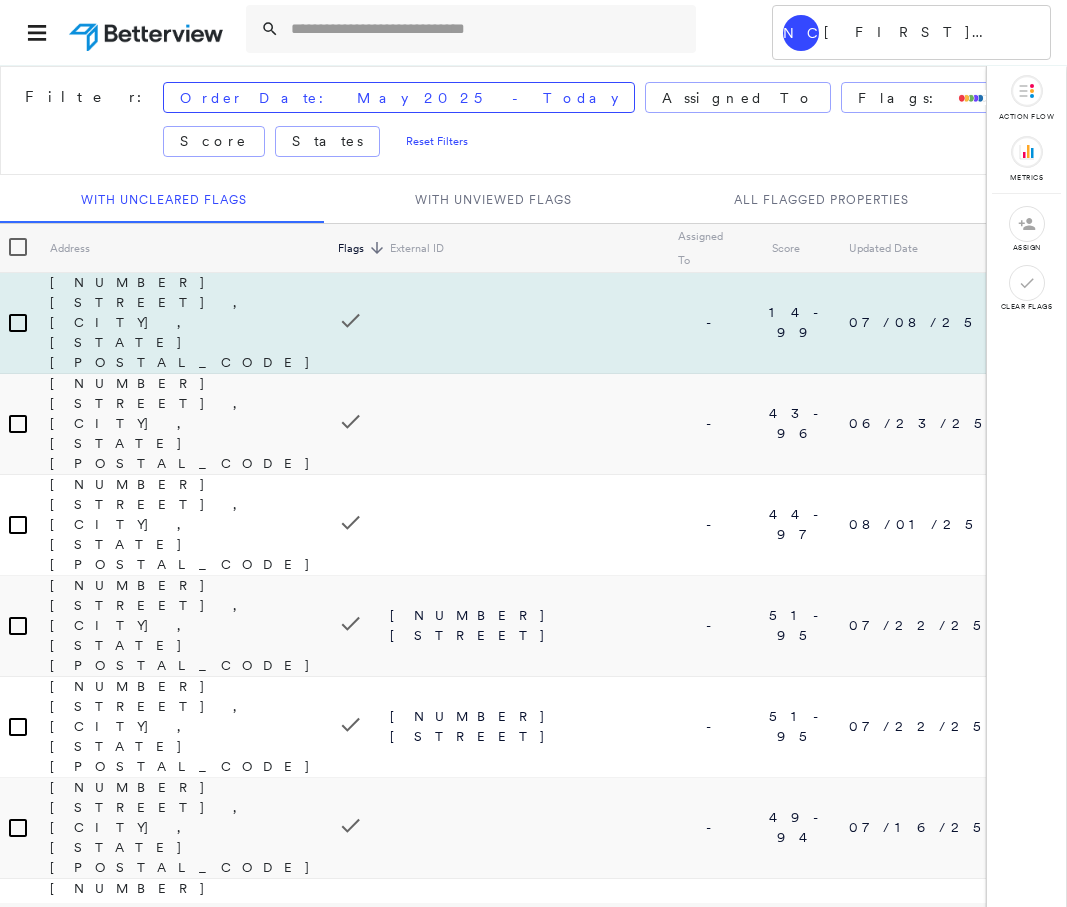 scroll, scrollTop: 0, scrollLeft: 0, axis: both 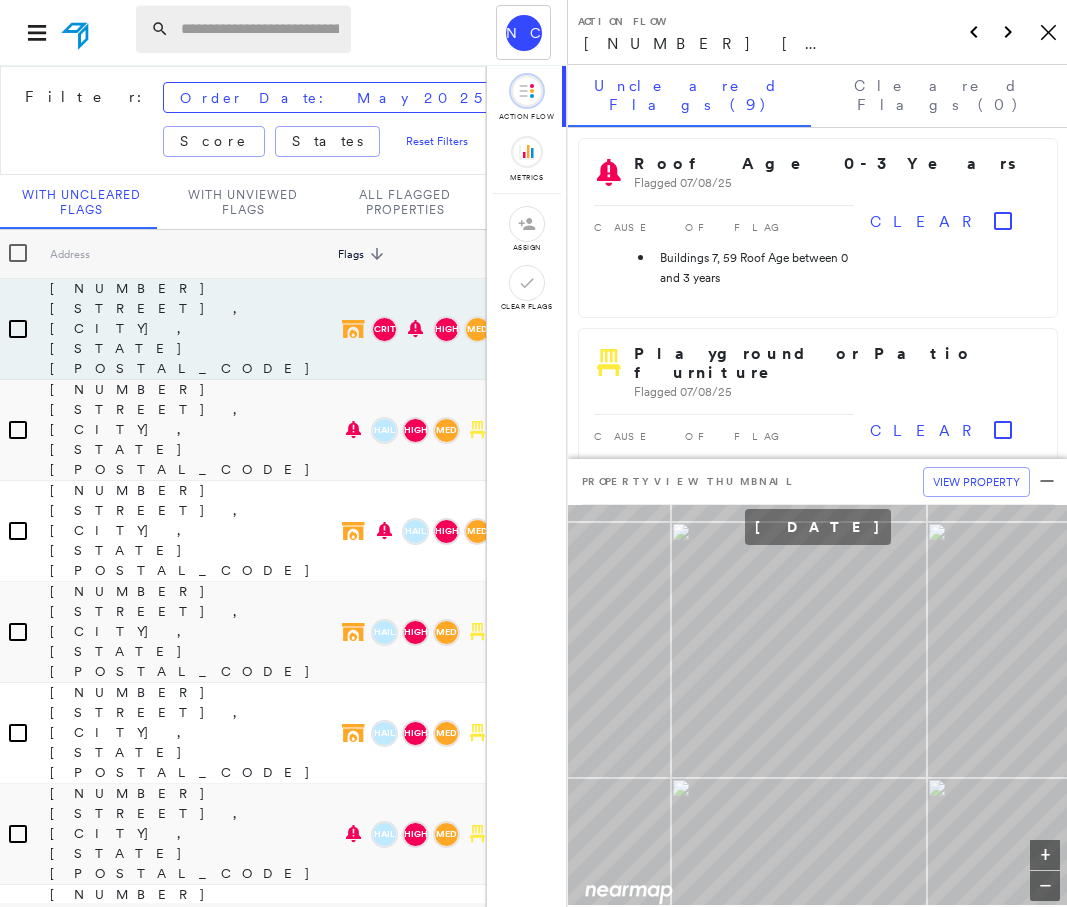 click at bounding box center (260, 29) 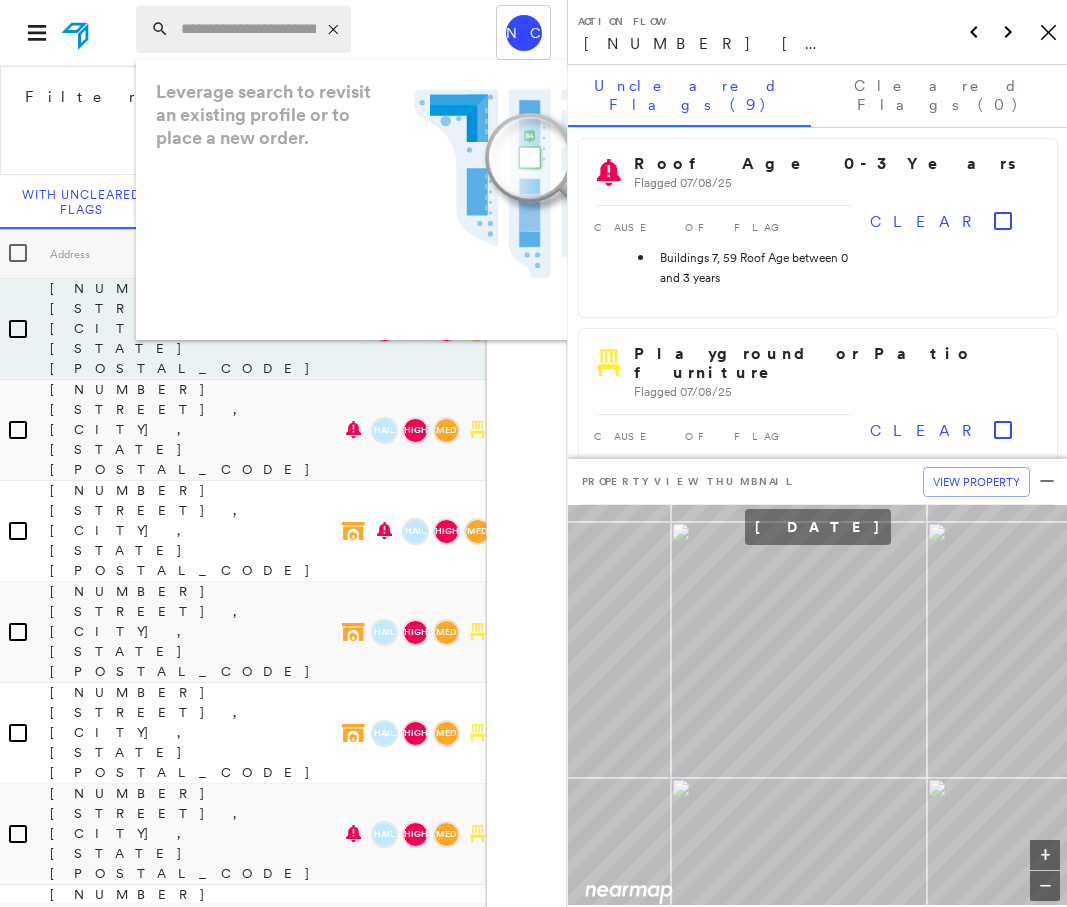 paste on "**********" 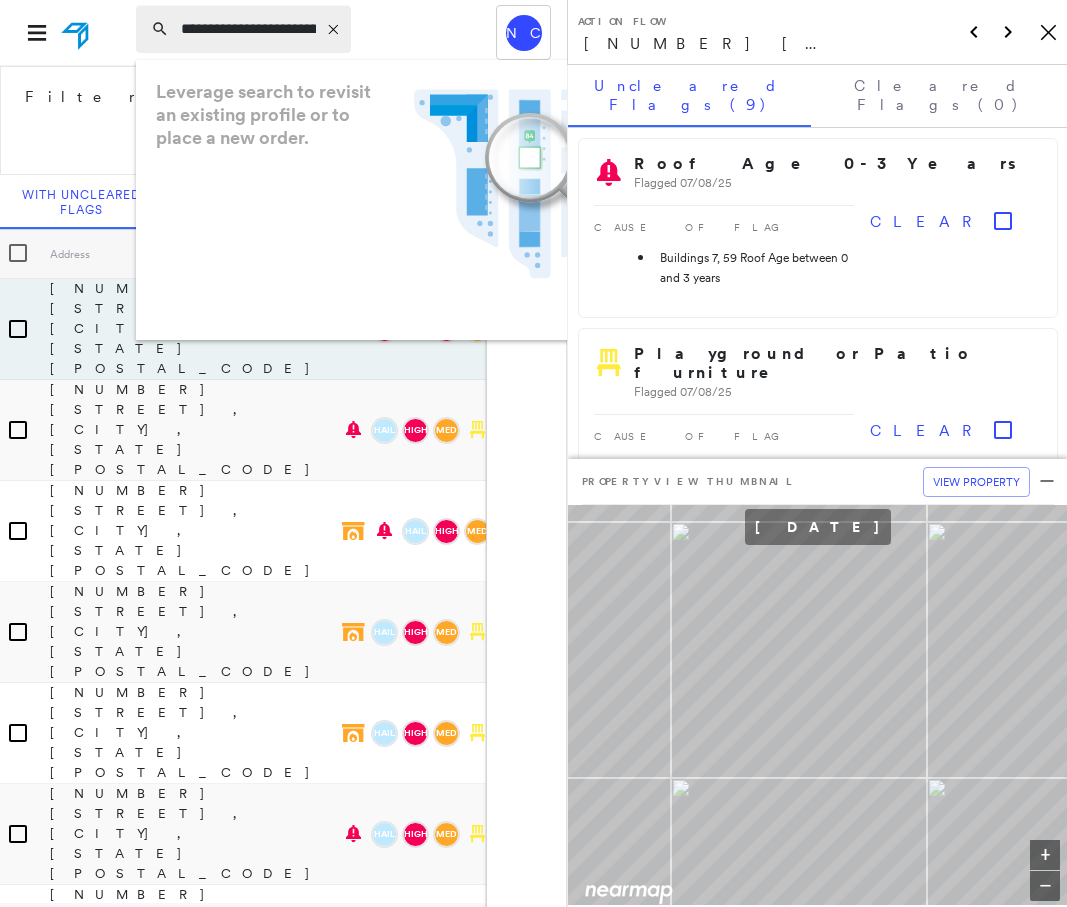 scroll, scrollTop: 0, scrollLeft: 244, axis: horizontal 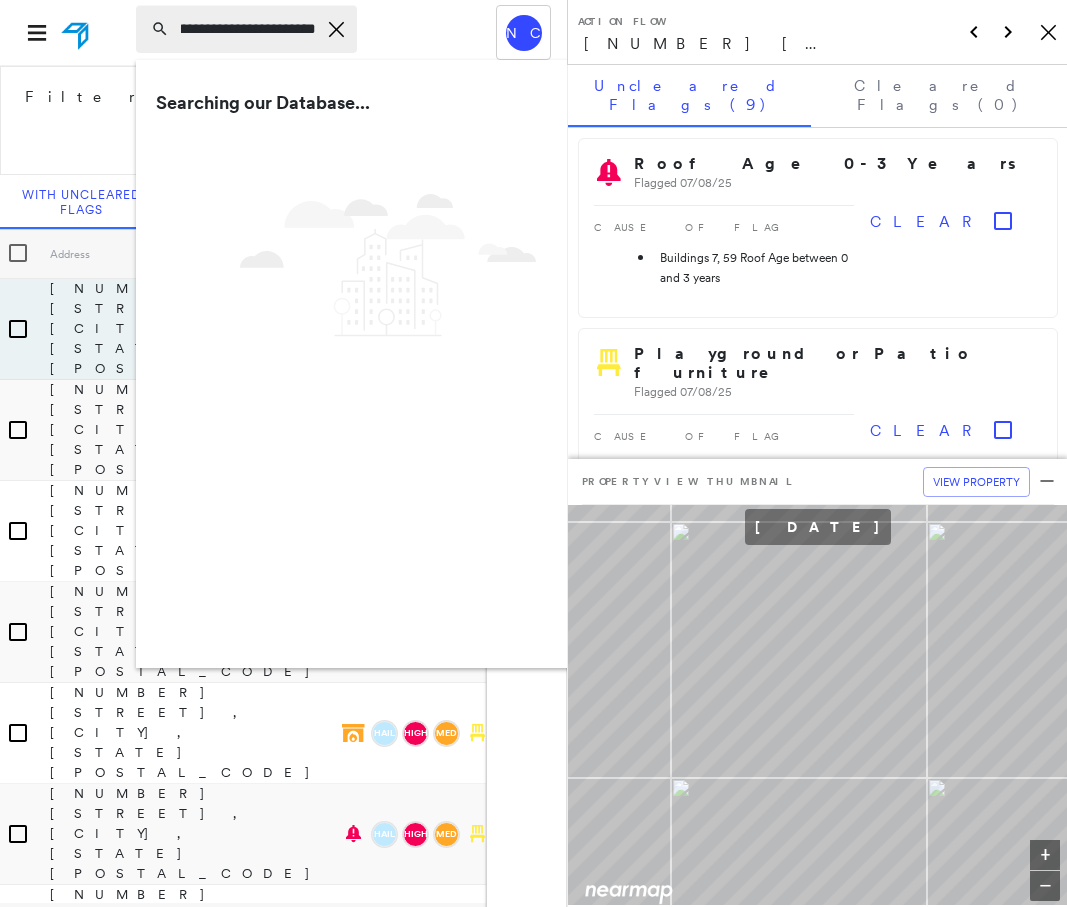 type on "**********" 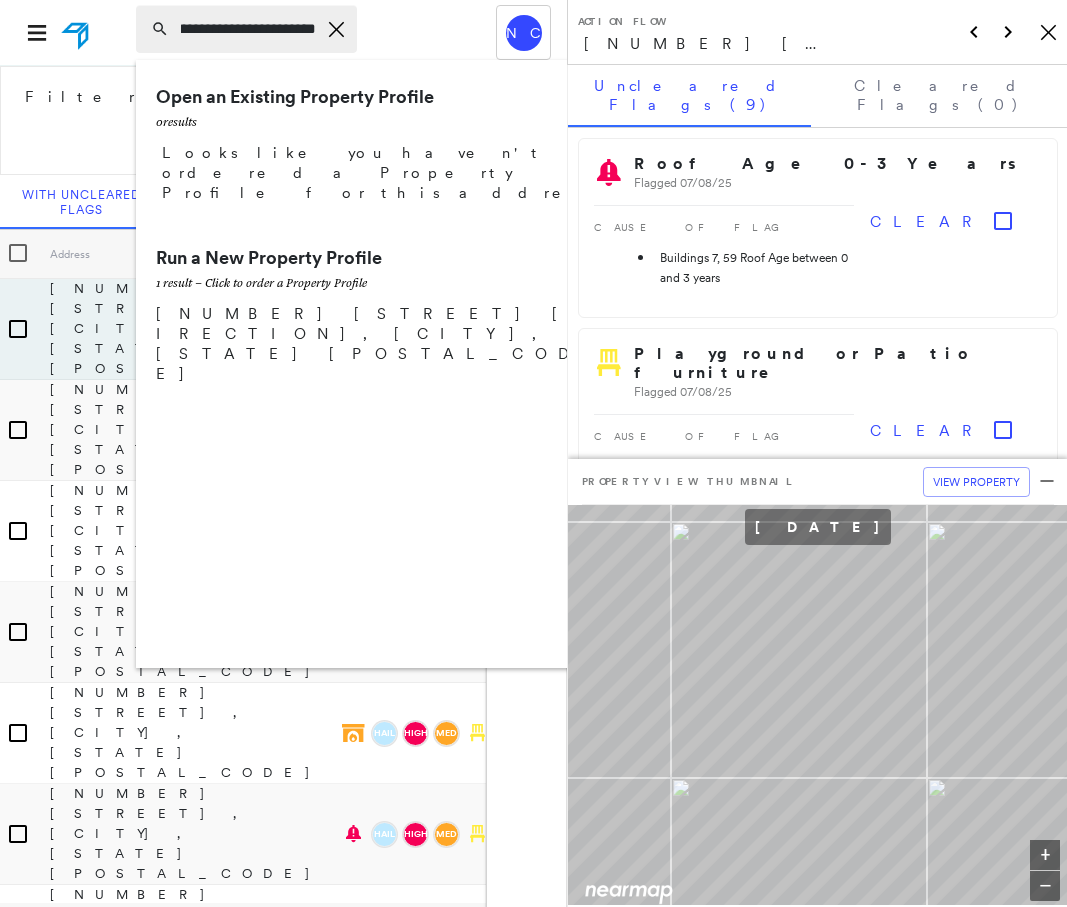 drag, startPoint x: 249, startPoint y: 24, endPoint x: 227, endPoint y: 24, distance: 22 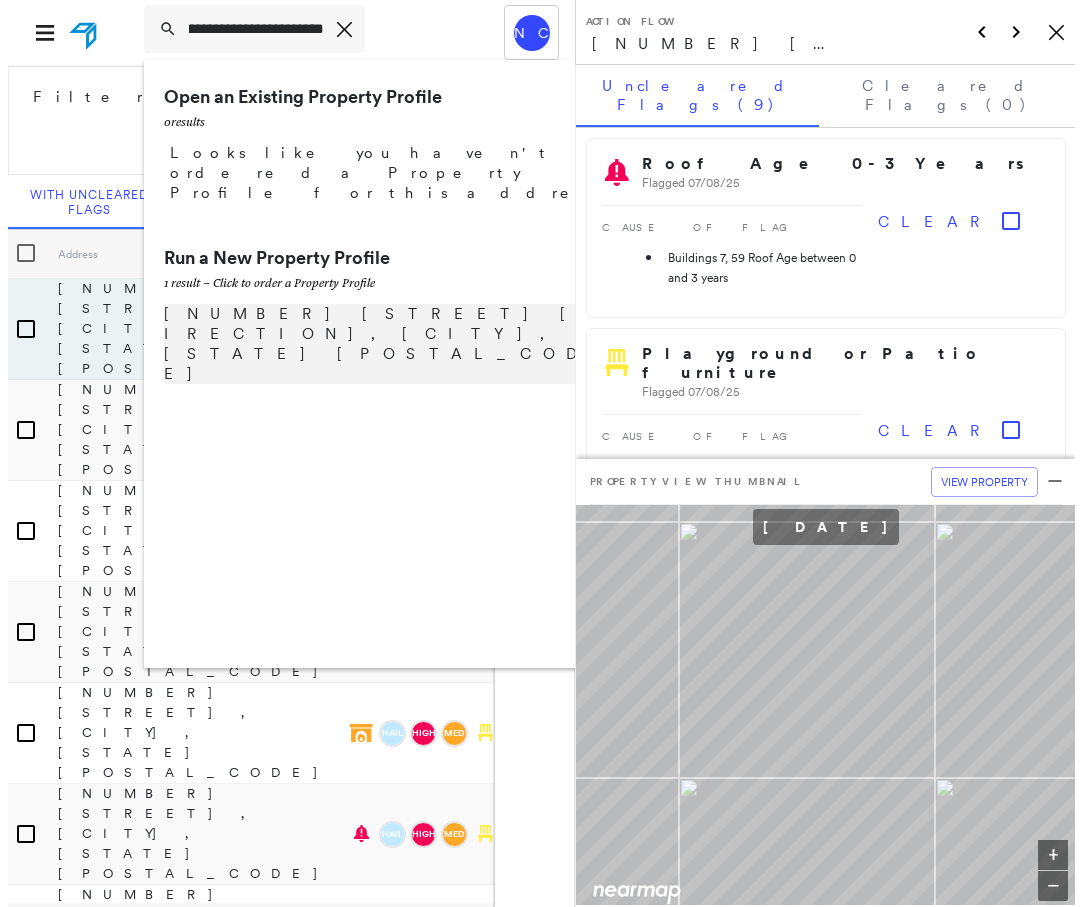 scroll, scrollTop: 0, scrollLeft: 0, axis: both 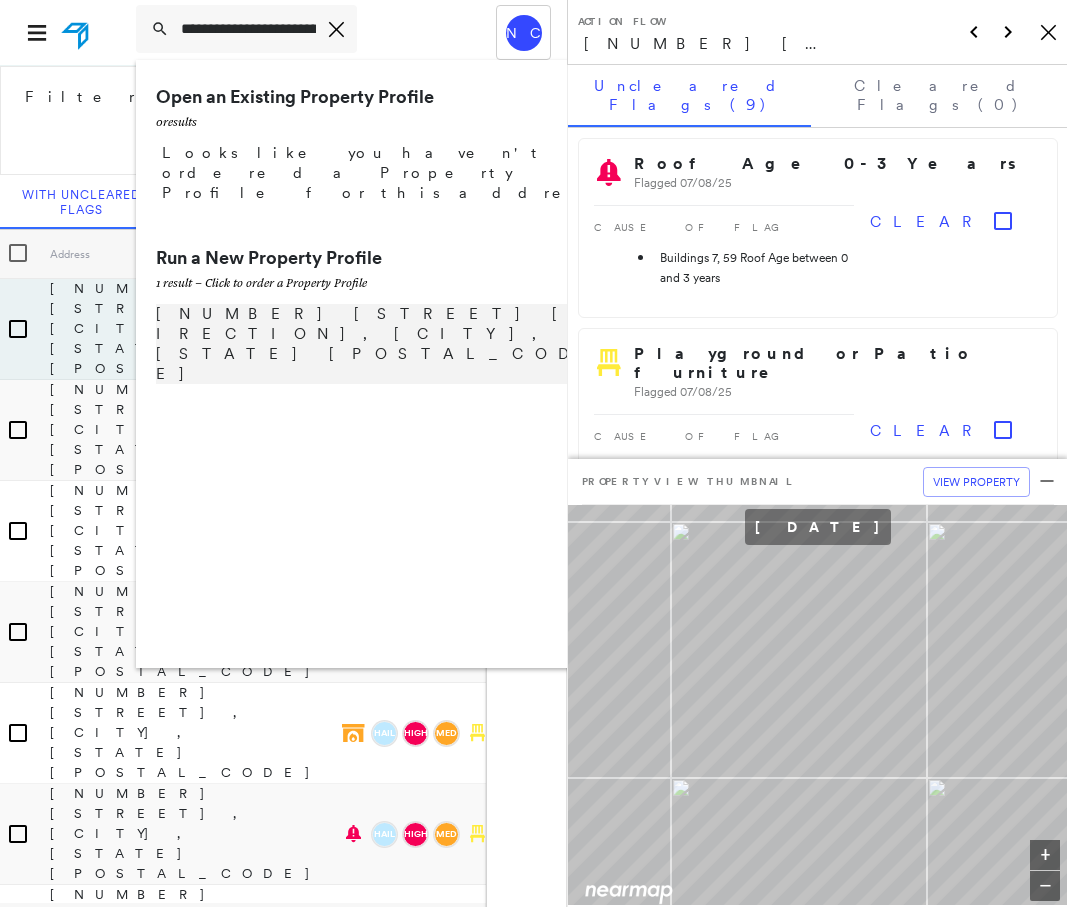 click on "[NUMBER] [STREET] [DIRECTION], [CITY], [STATE] [POSTAL_CODE] Group Created with Sketch." at bounding box center [393, 344] 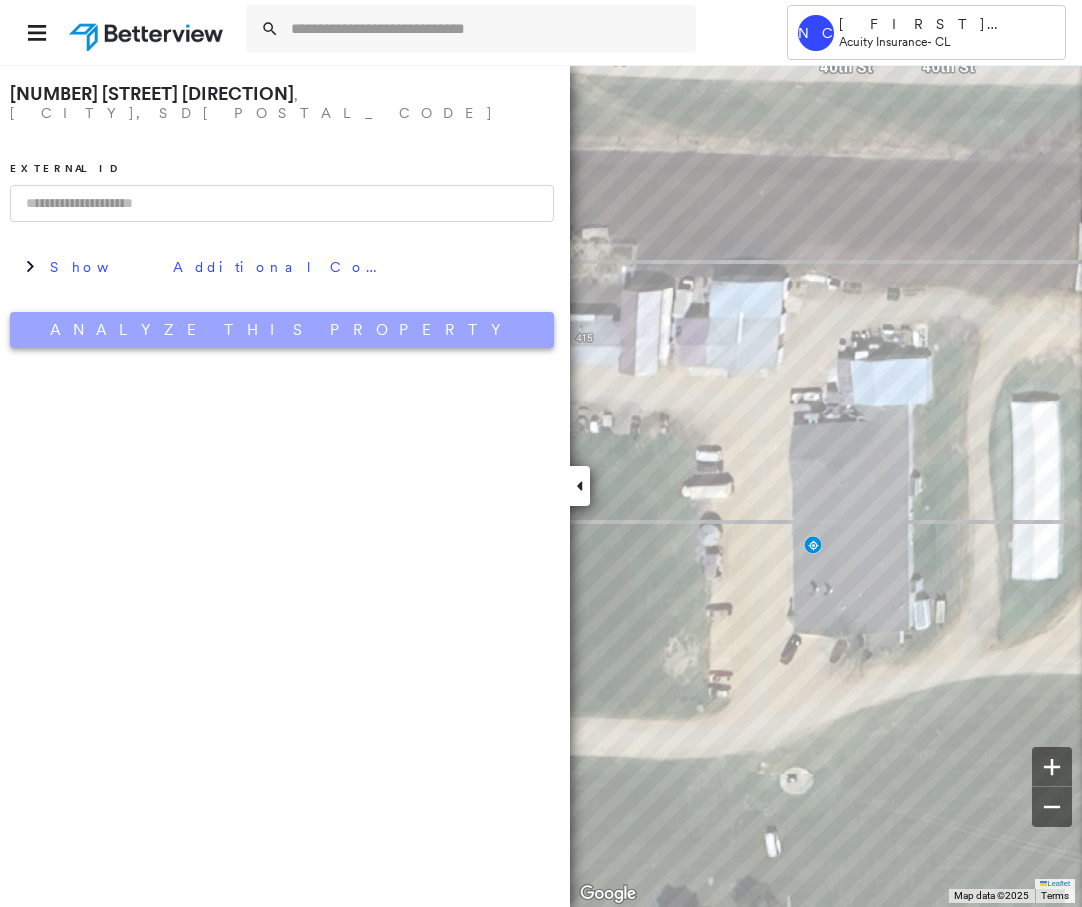 click on "Analyze This Property" at bounding box center (282, 330) 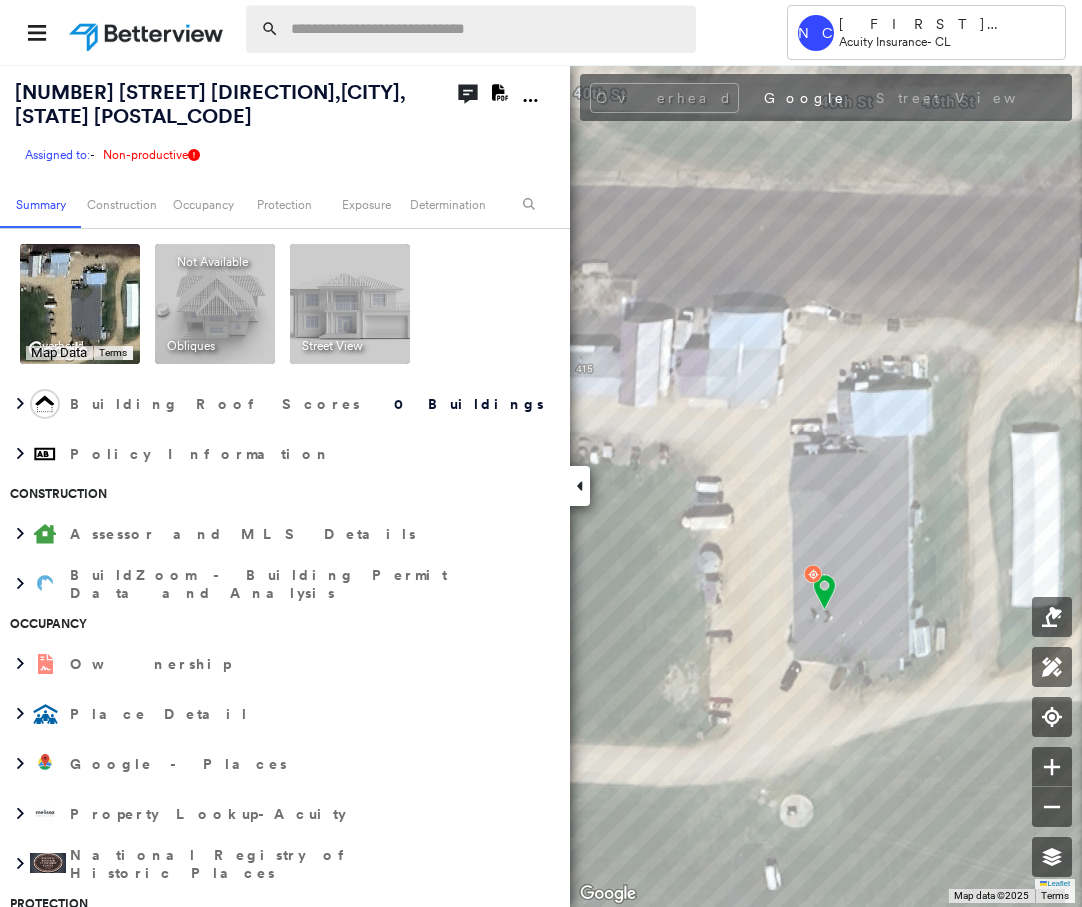 click at bounding box center (487, 29) 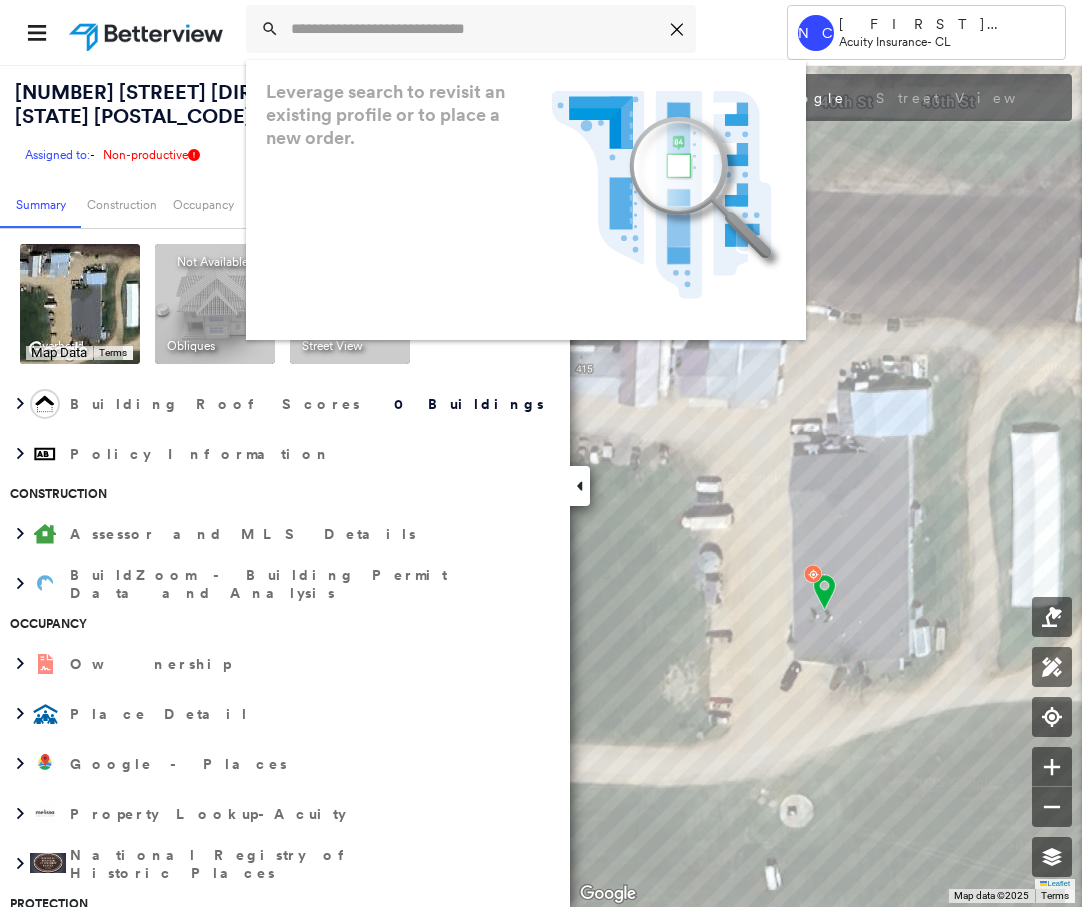 paste on "**********" 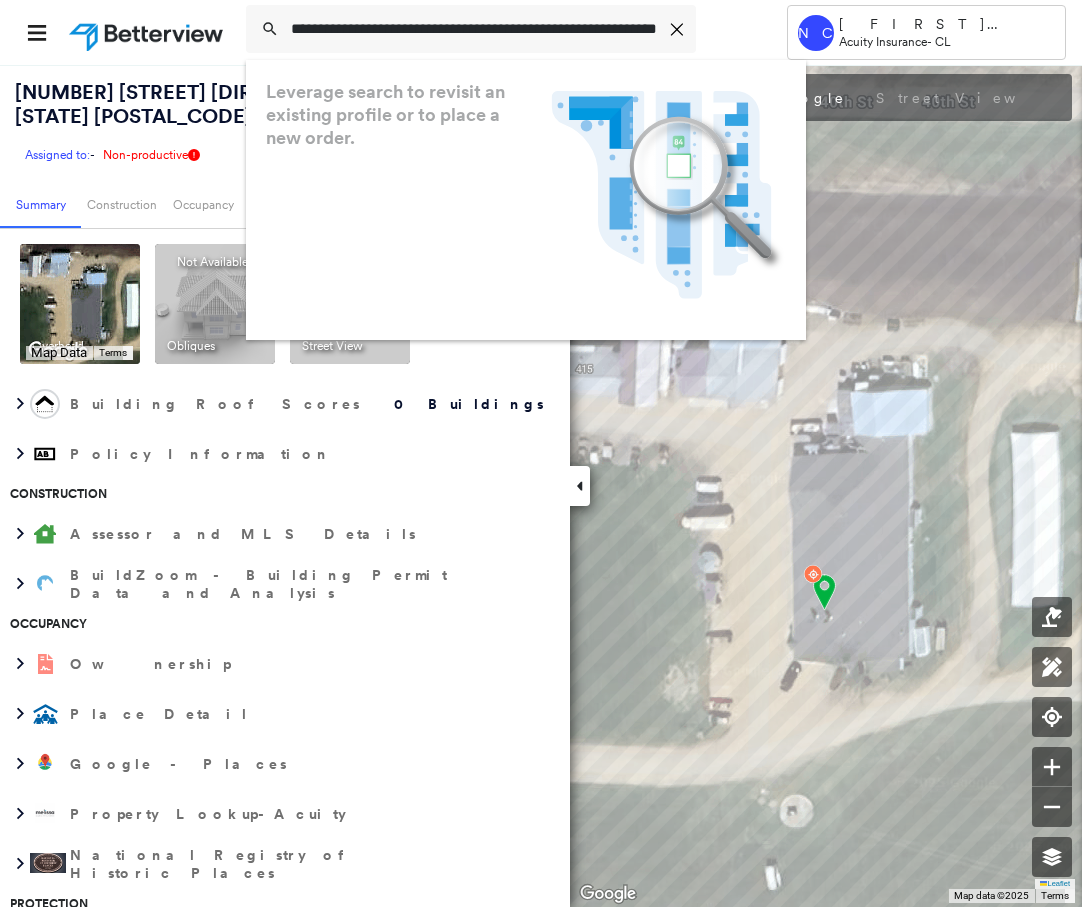 scroll, scrollTop: 0, scrollLeft: 21, axis: horizontal 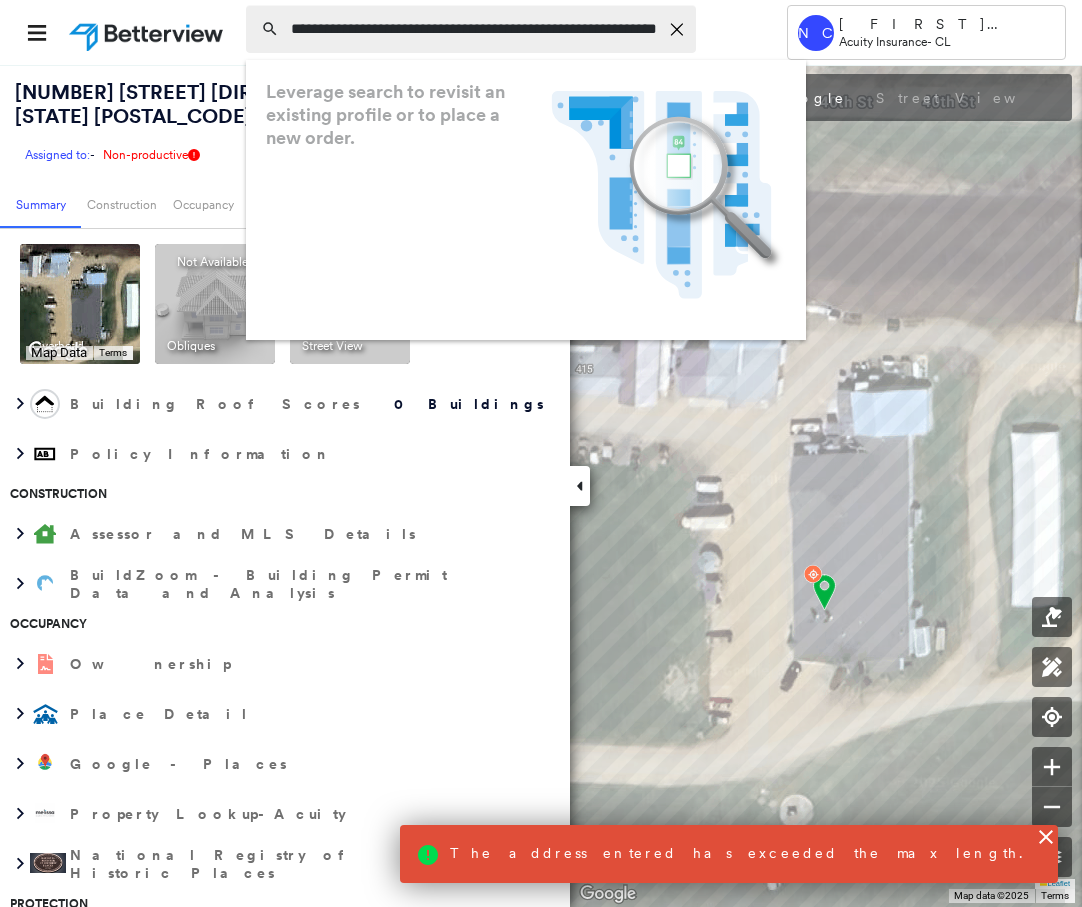 drag, startPoint x: 587, startPoint y: 25, endPoint x: 531, endPoint y: 27, distance: 56.0357 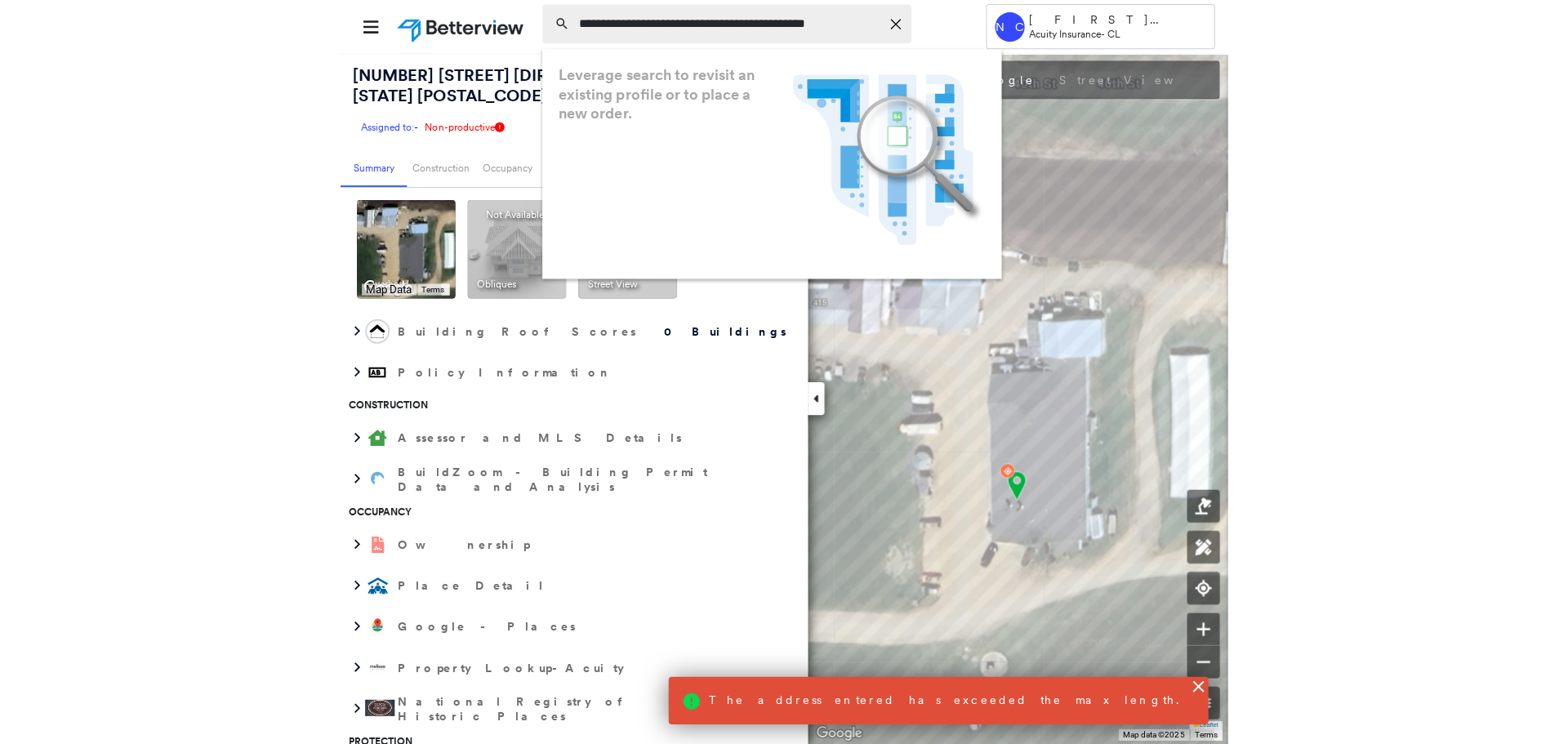 scroll, scrollTop: 0, scrollLeft: 0, axis: both 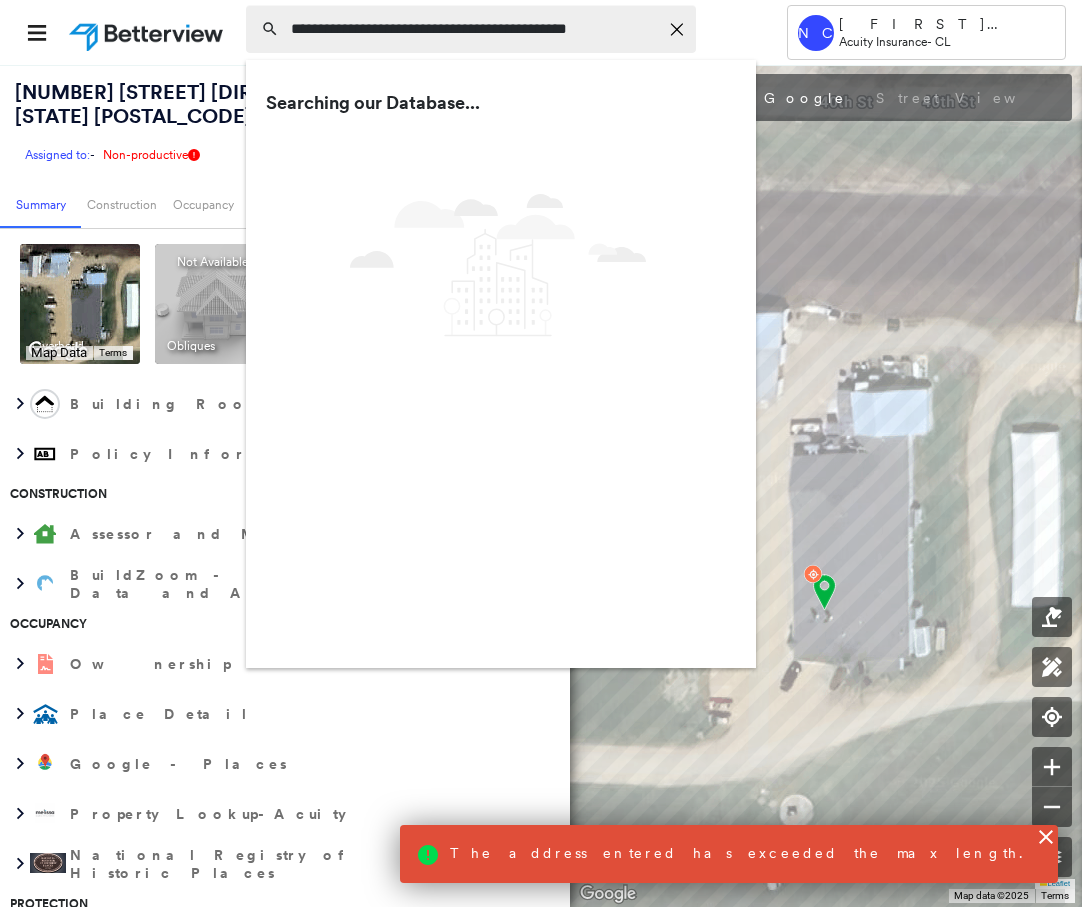 type on "**********" 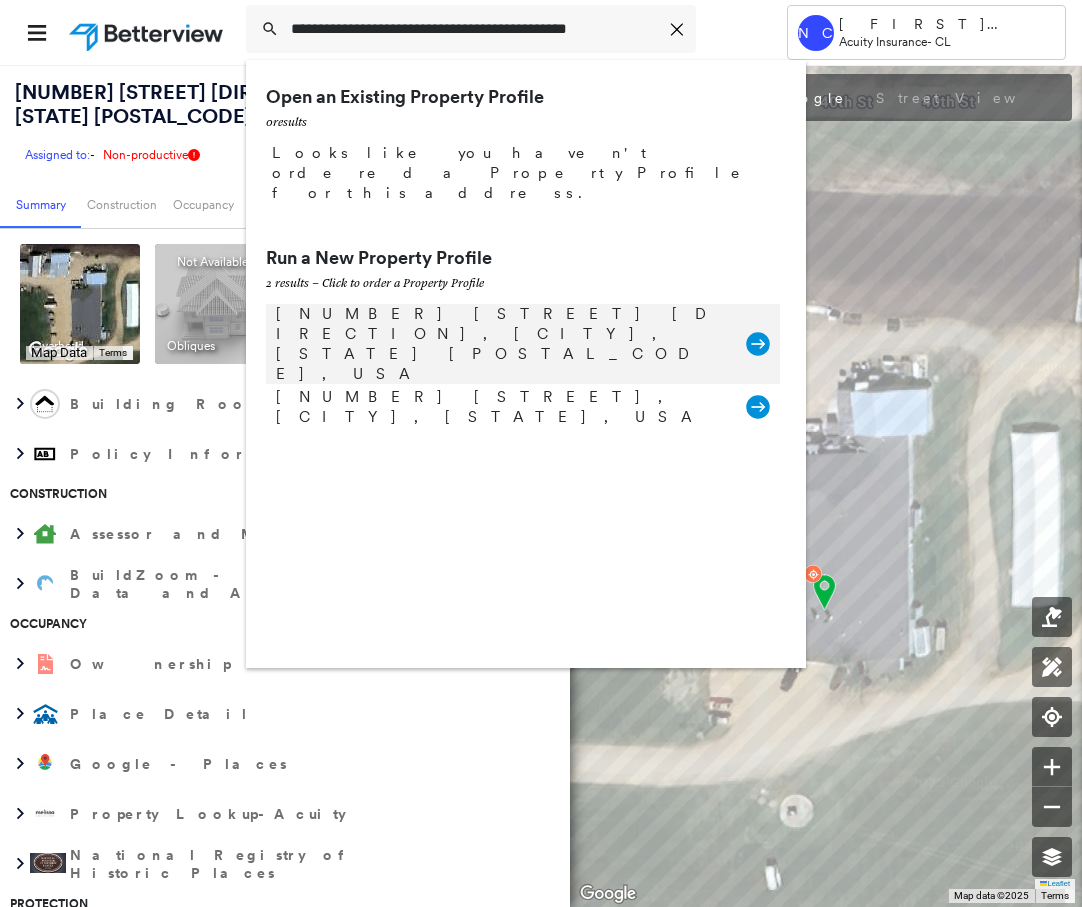 click on "[NUMBER] [STREET] [DIRECTION], [CITY], [STATE] [POSTAL_CODE], USA" at bounding box center (501, 344) 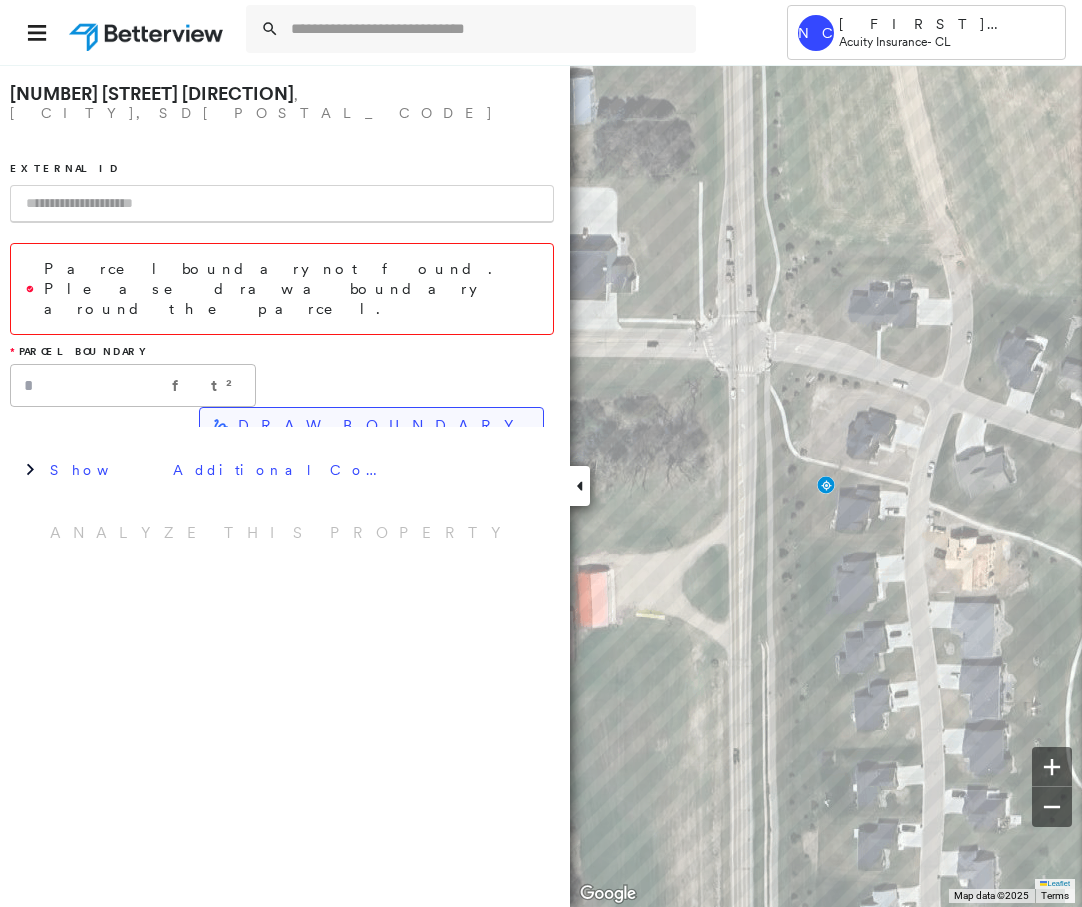 click on "DRAW BOUNDARY" at bounding box center [371, 426] 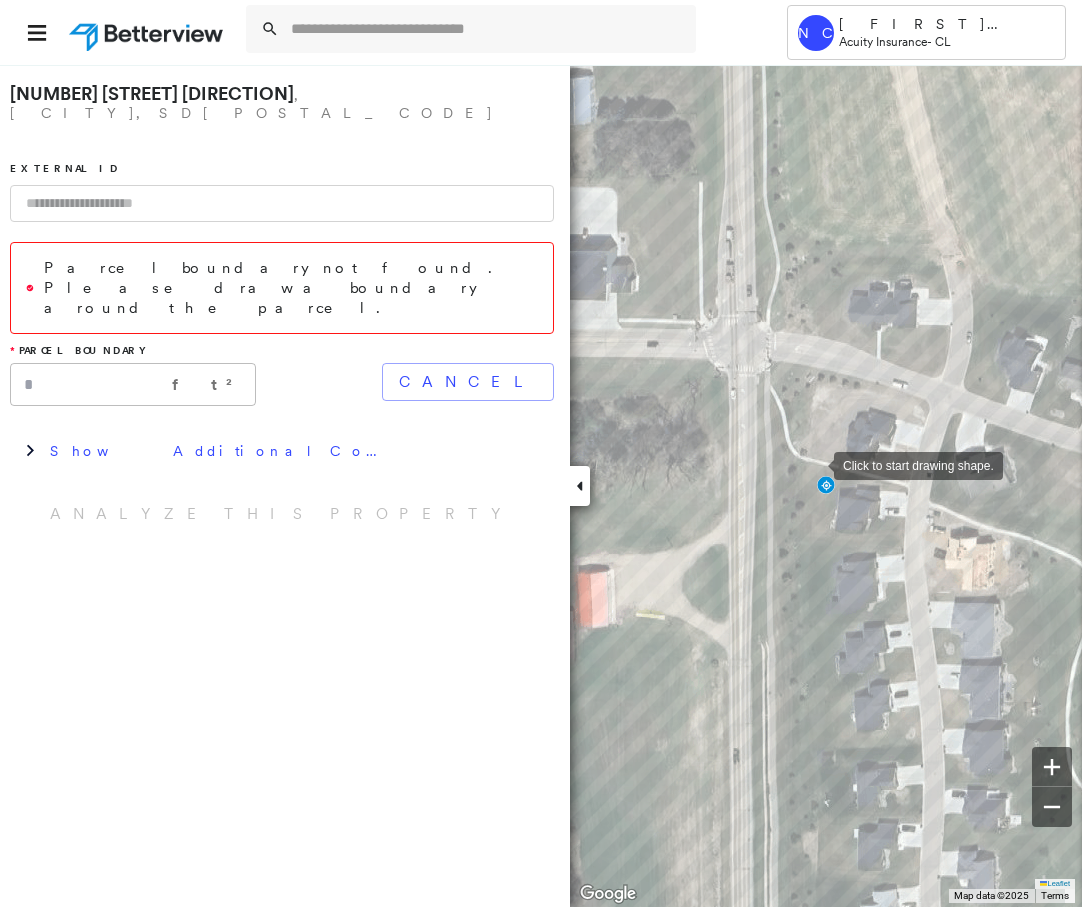 click at bounding box center [814, 464] 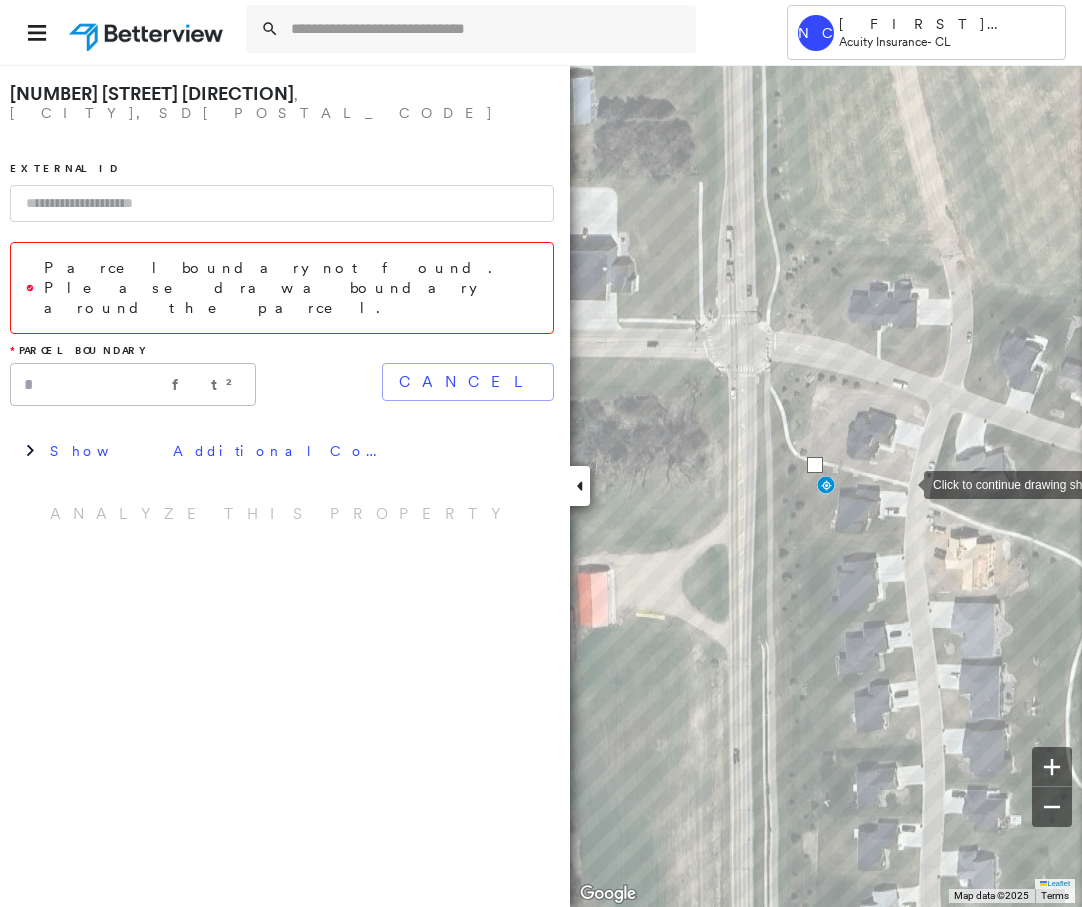 click at bounding box center [904, 483] 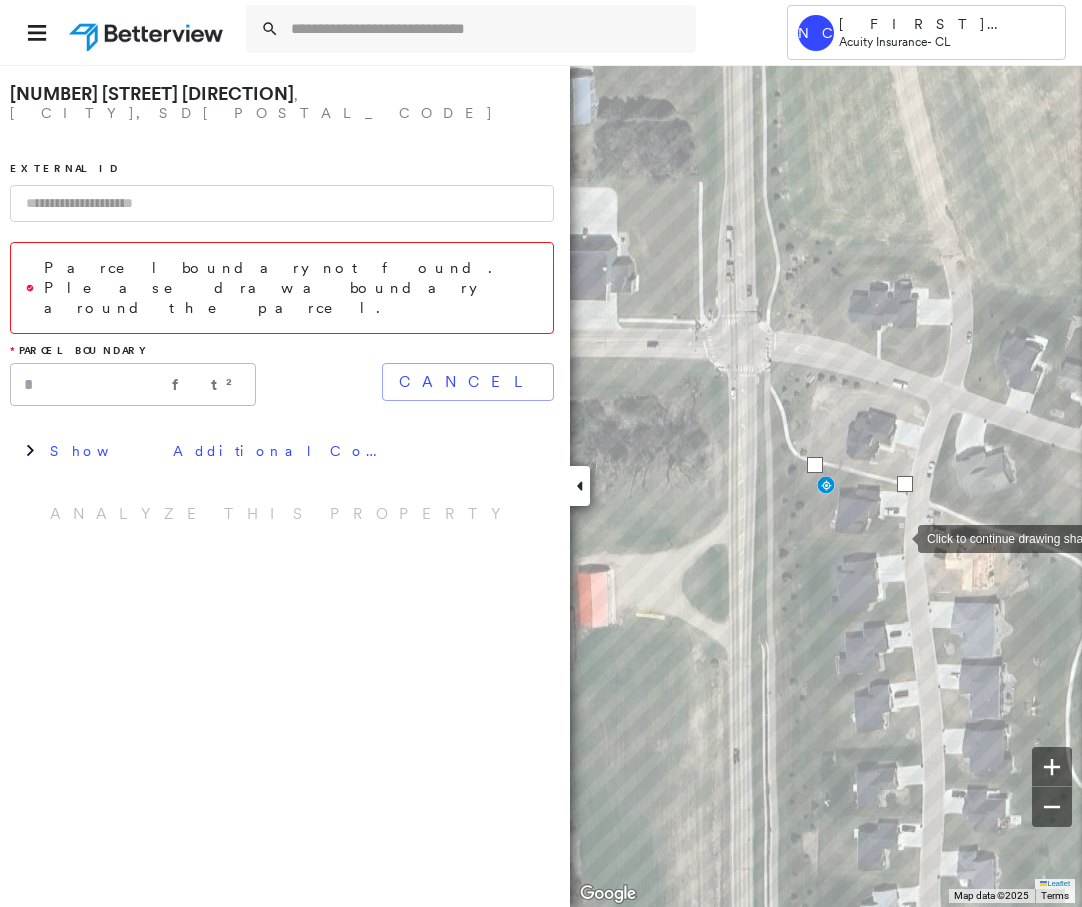 click at bounding box center (898, 537) 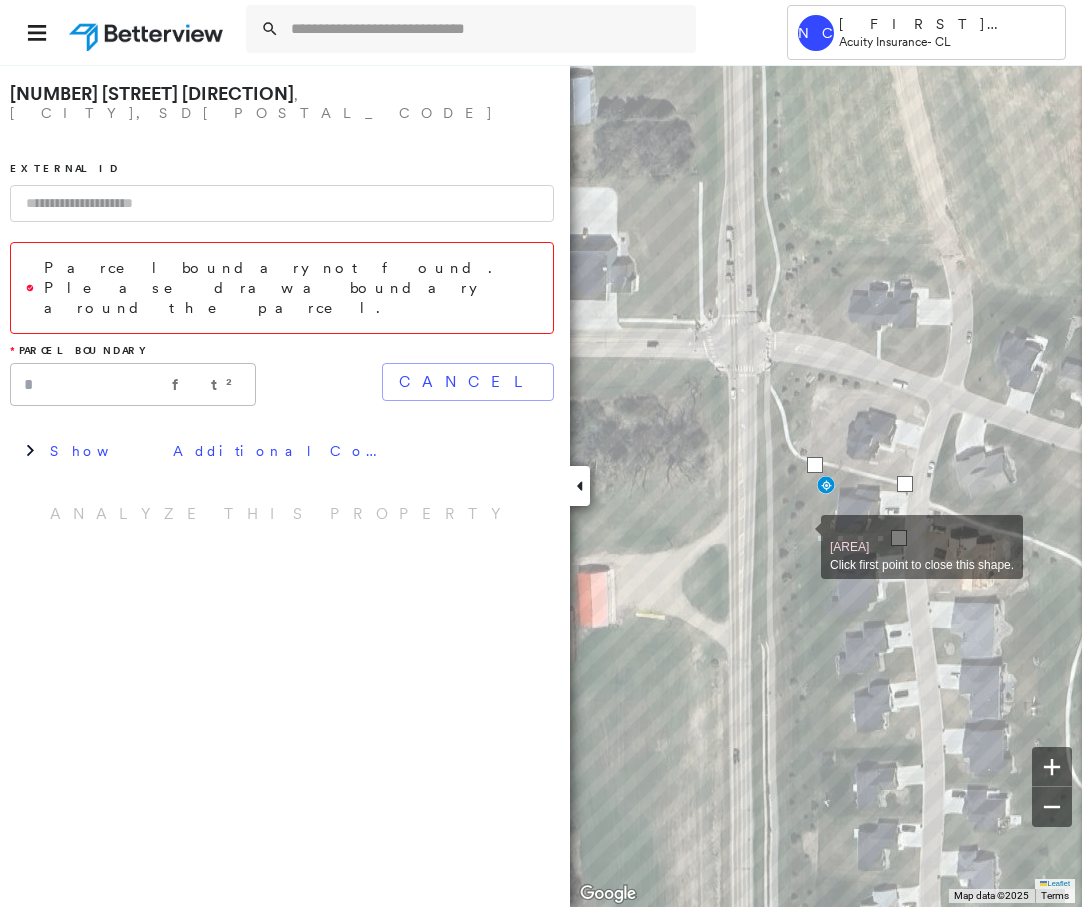 click at bounding box center [801, 536] 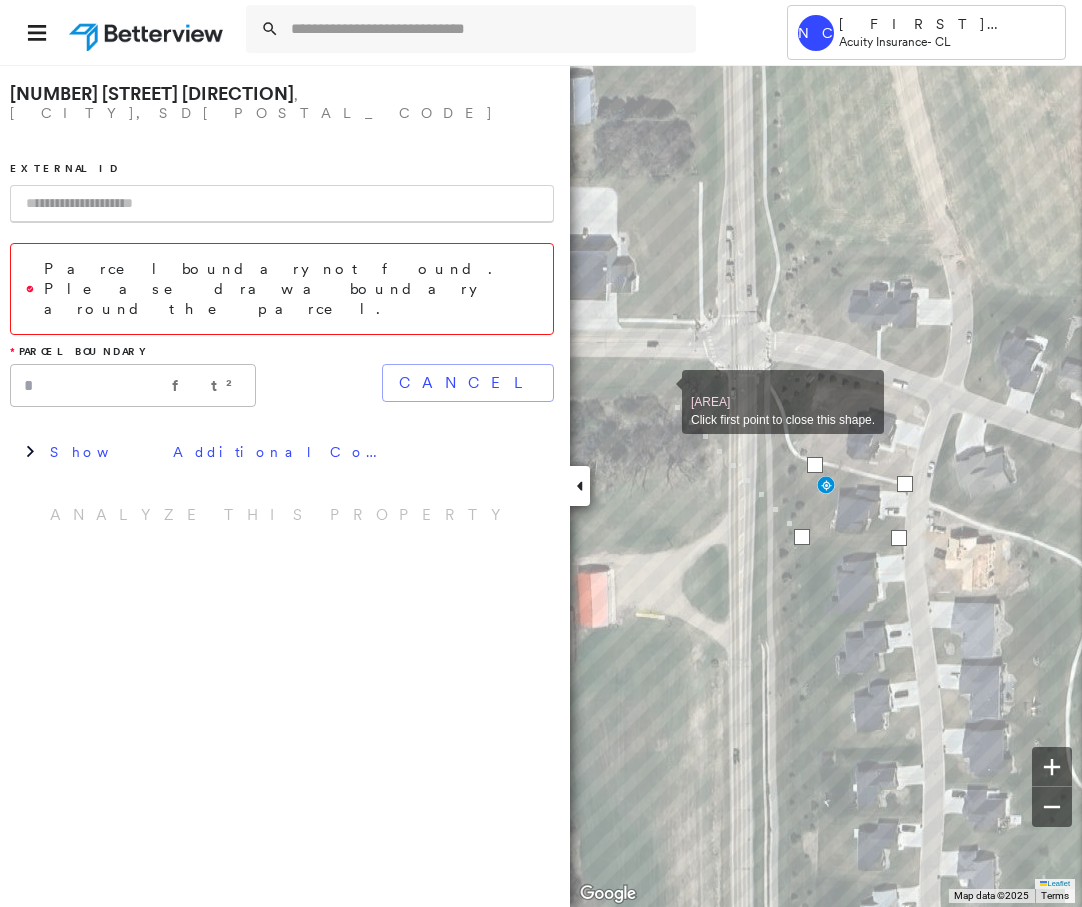 click at bounding box center [282, 204] 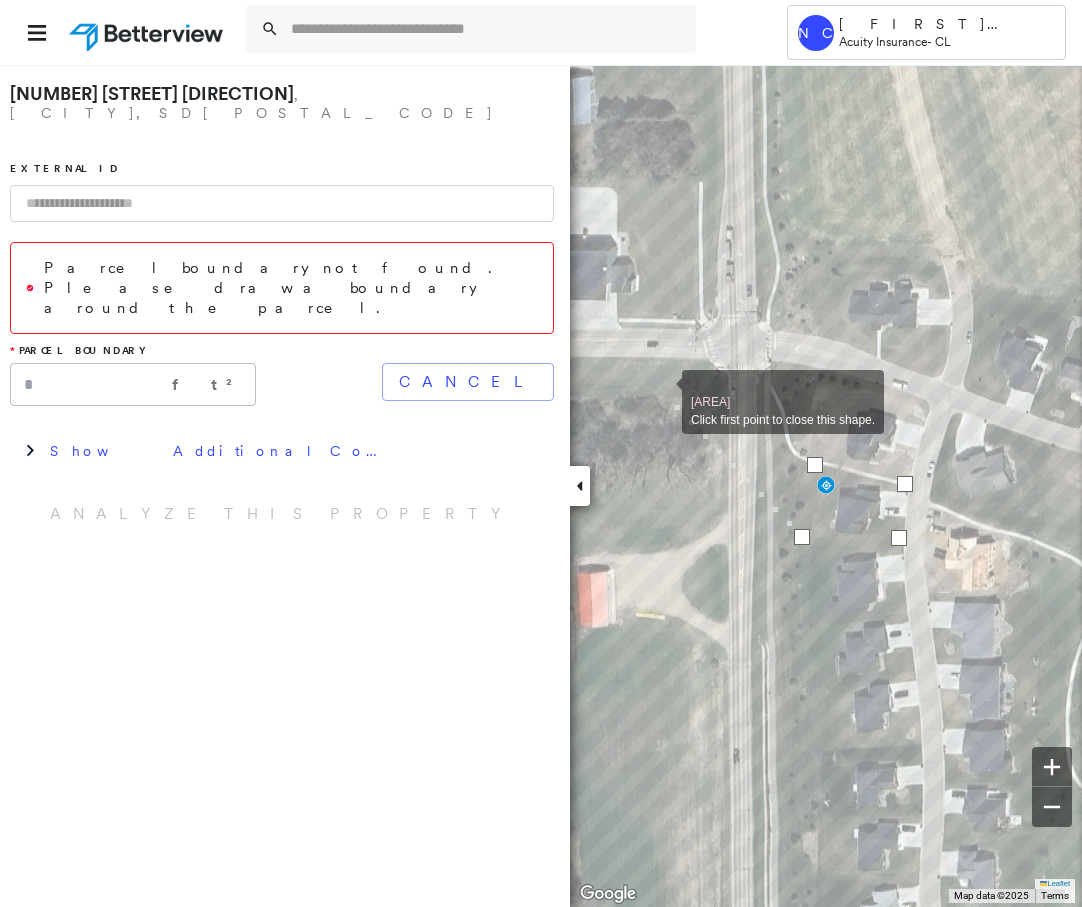 click on "Parcel boundary not found. Please draw a boundary around the parcel." at bounding box center [291, 288] 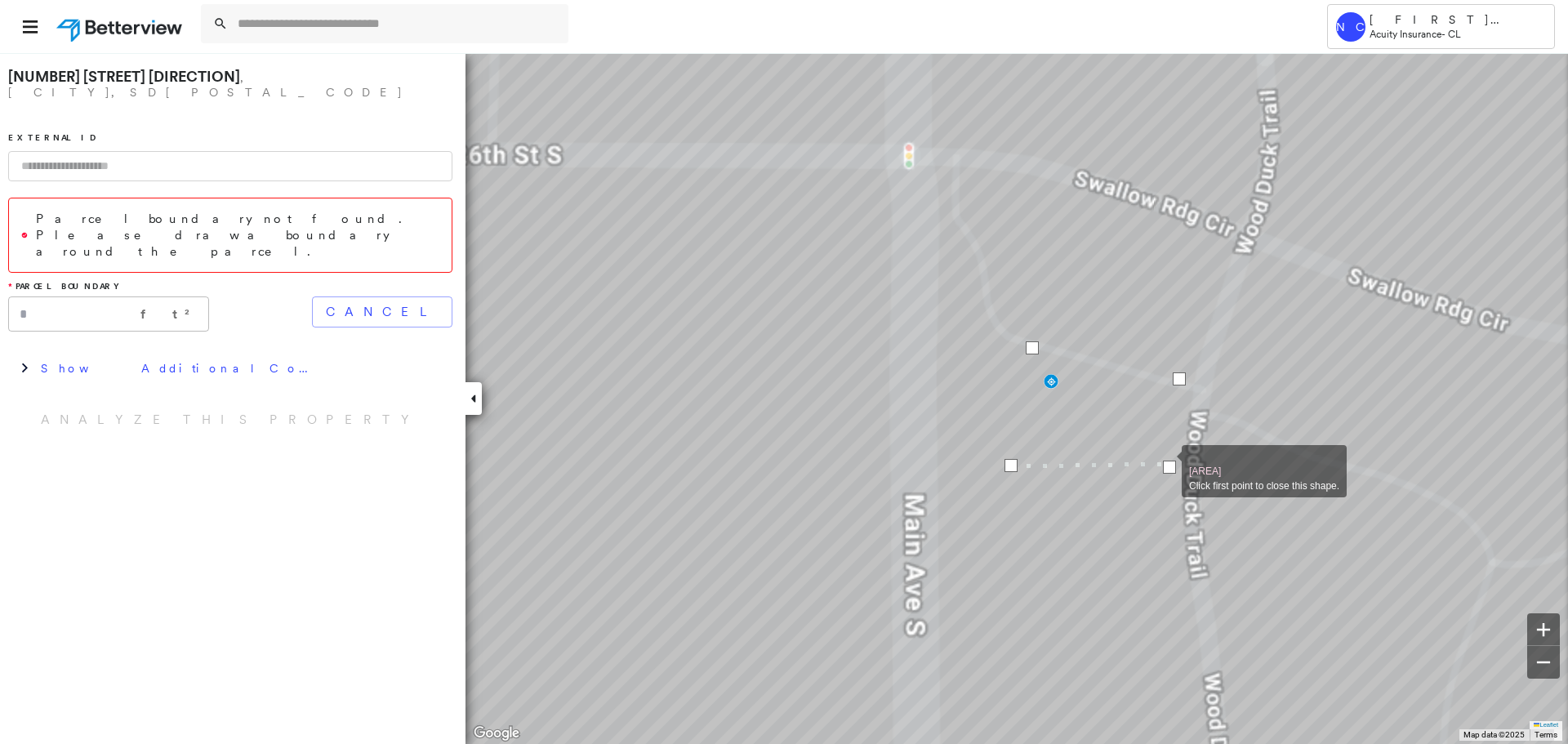 click at bounding box center [1169, 467] 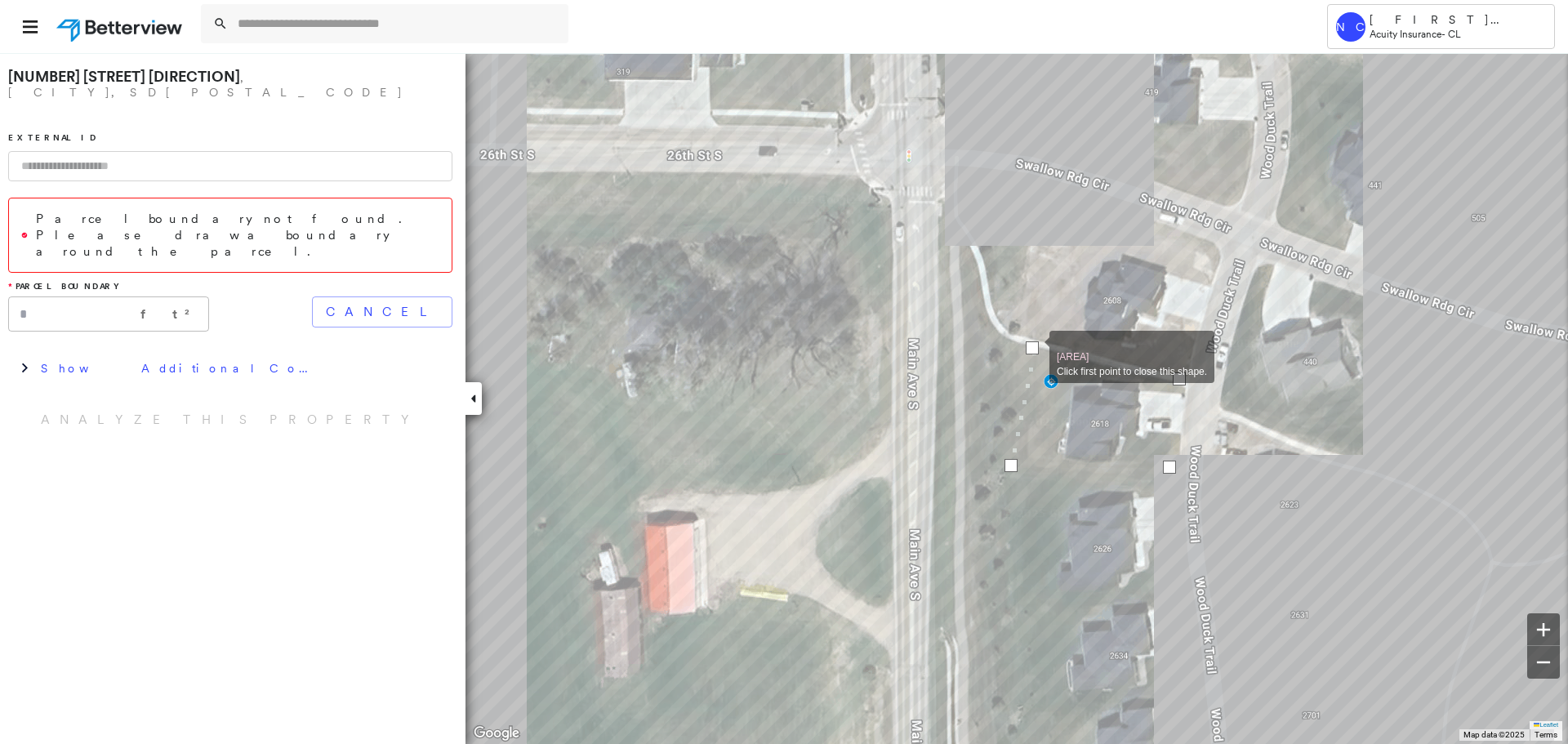 click at bounding box center [1032, 348] 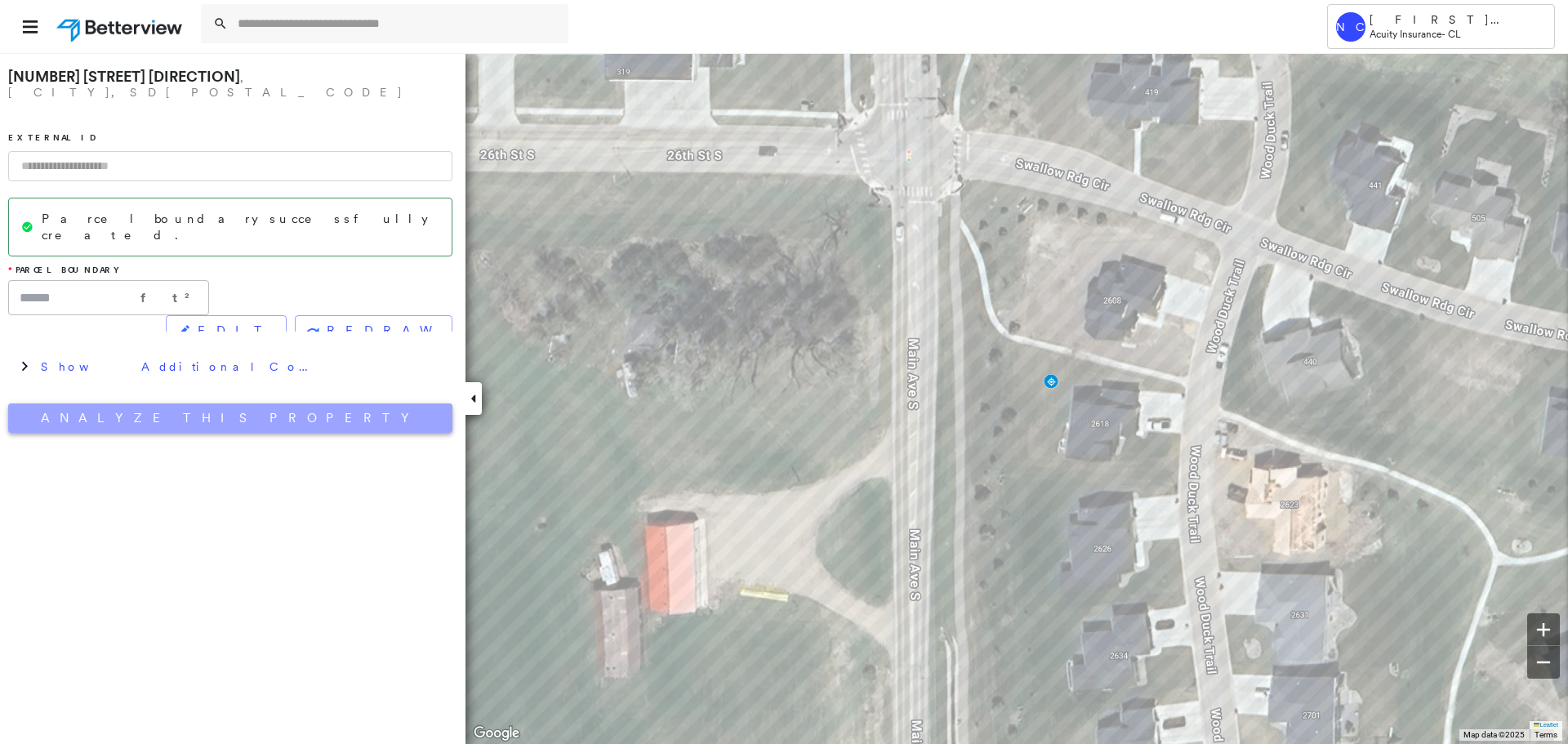 click on "Analyze This Property" at bounding box center (230, 418) 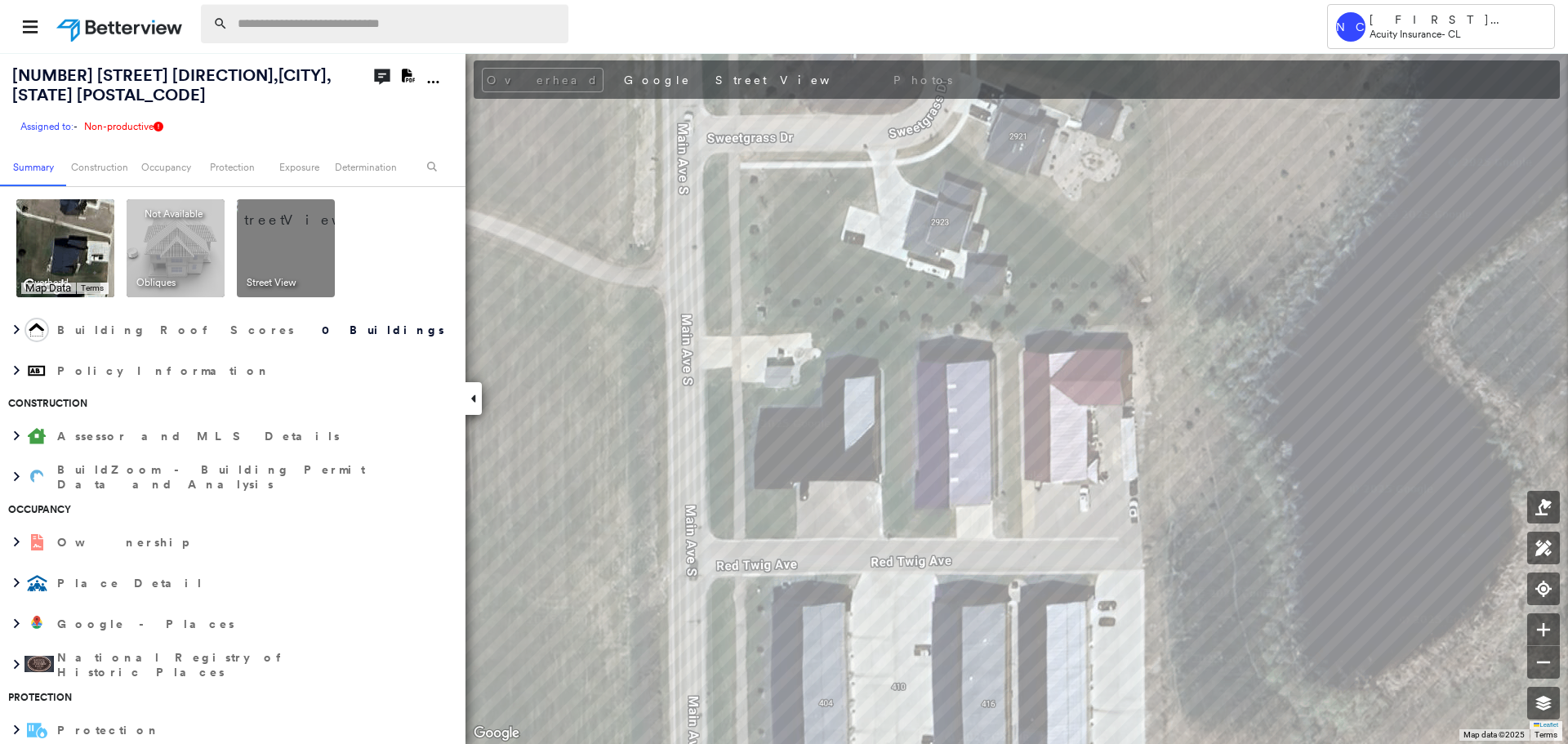 click at bounding box center (398, 24) 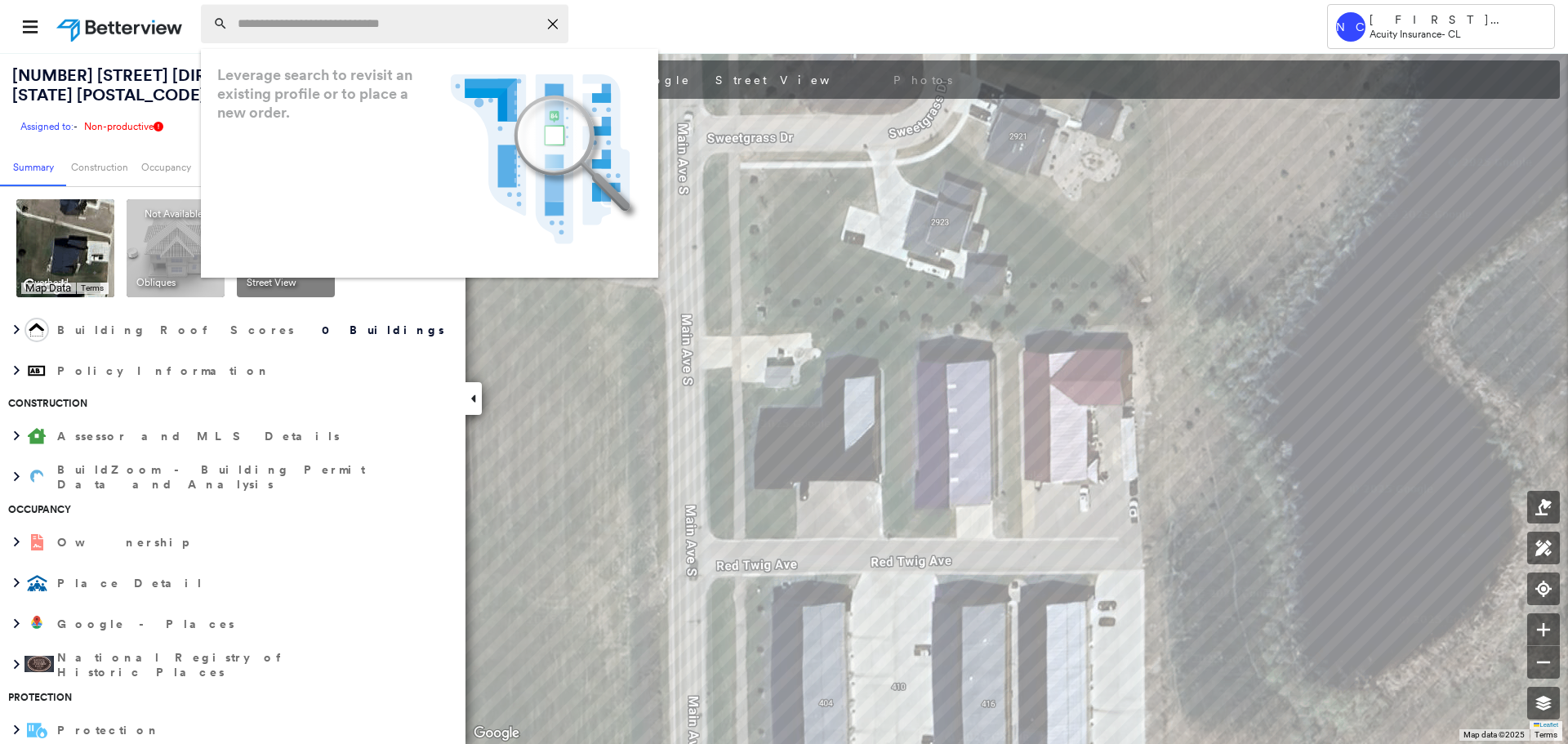 paste on "**********" 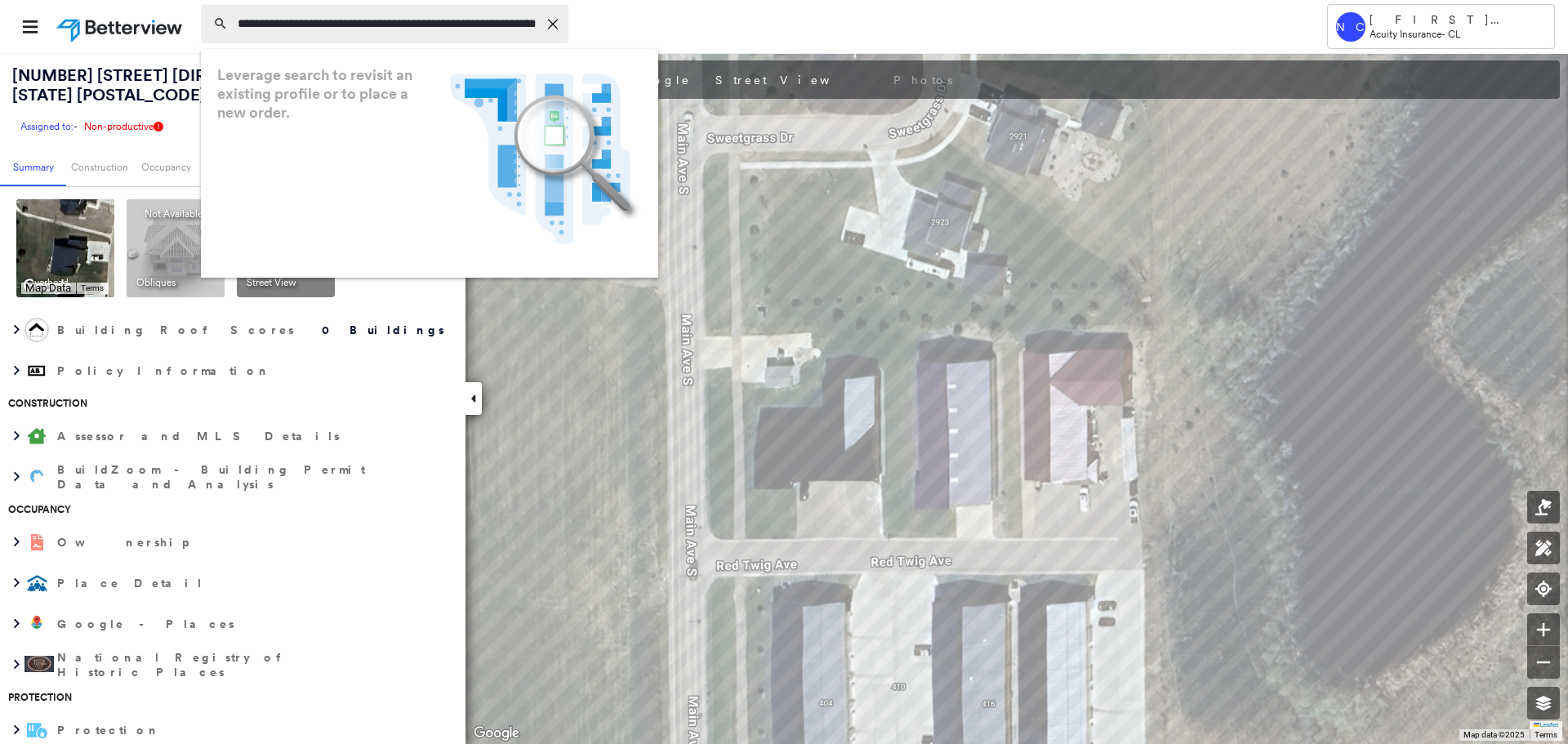 scroll, scrollTop: 0, scrollLeft: 17, axis: horizontal 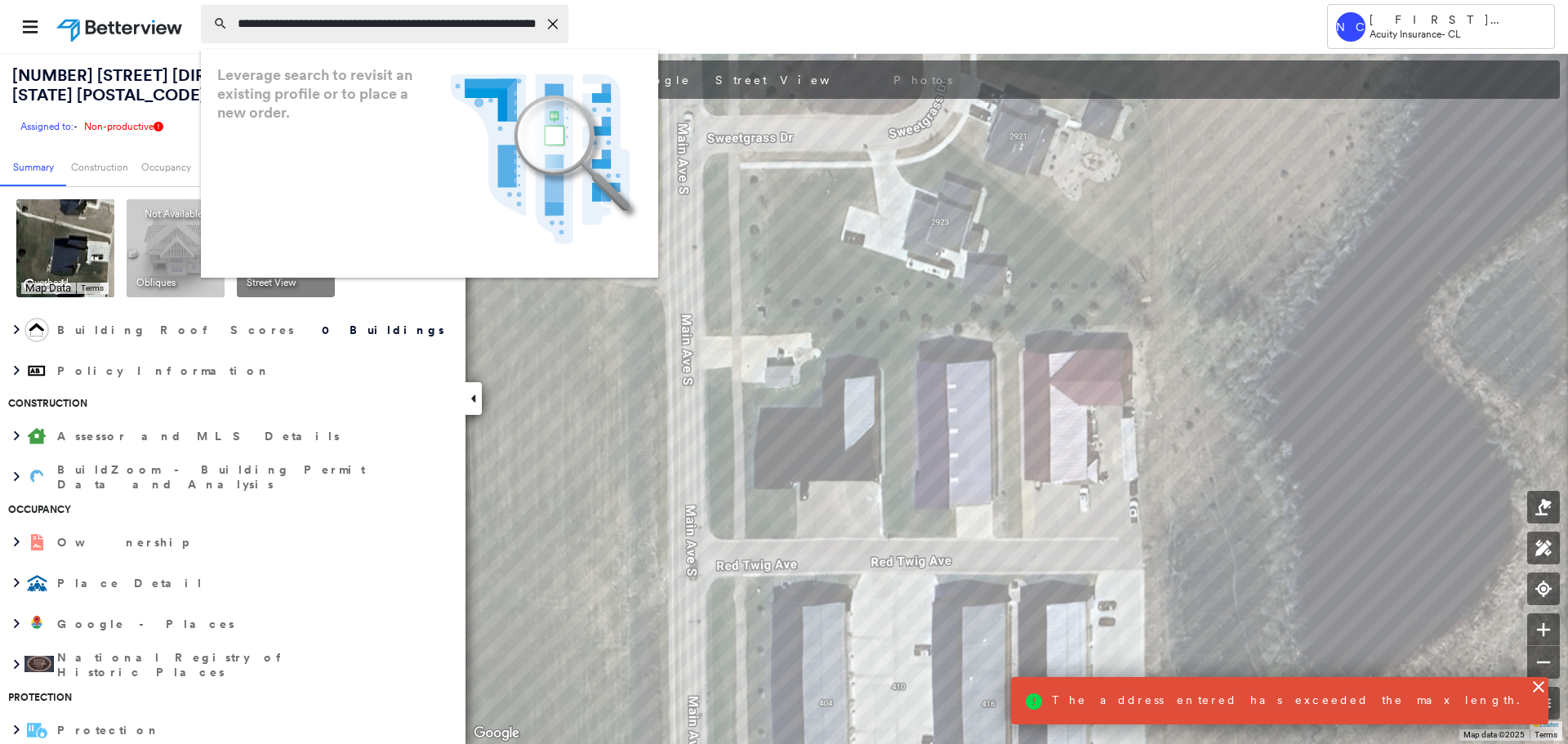 drag, startPoint x: 475, startPoint y: 27, endPoint x: 431, endPoint y: 26, distance: 44.01136 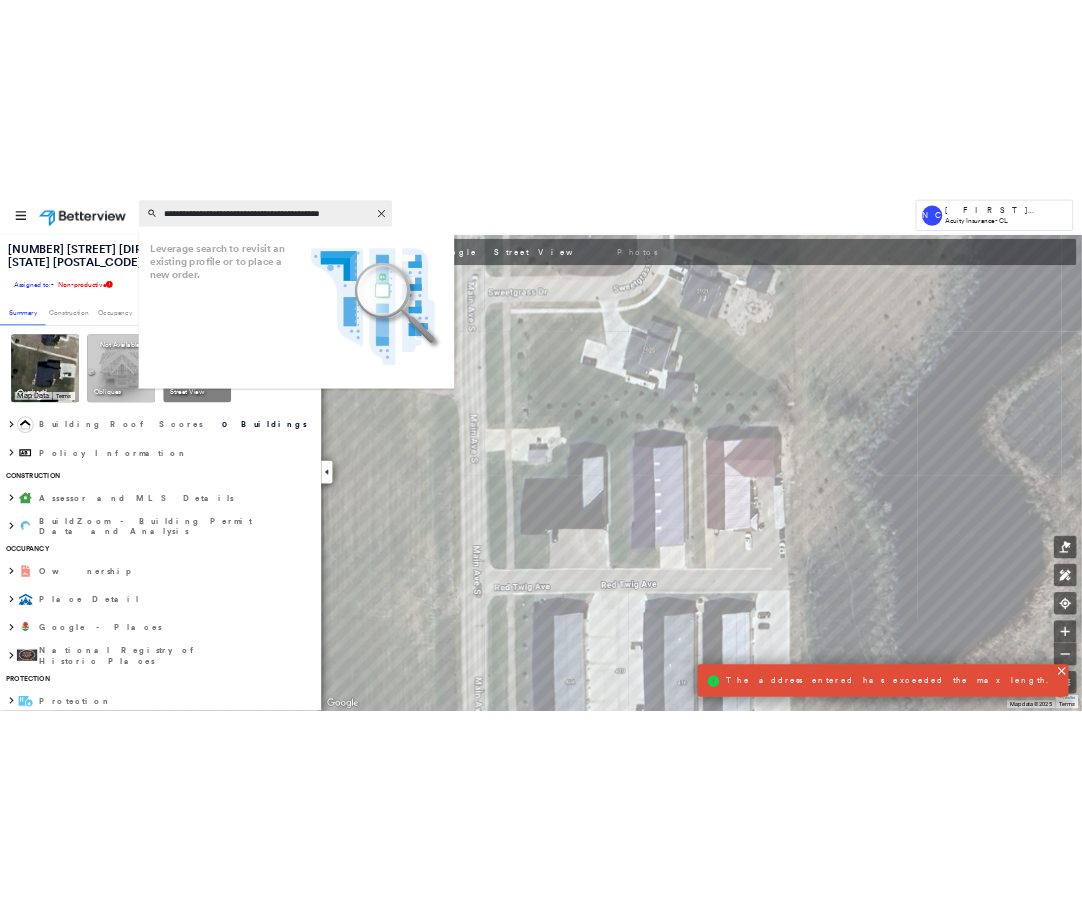 scroll, scrollTop: 0, scrollLeft: 0, axis: both 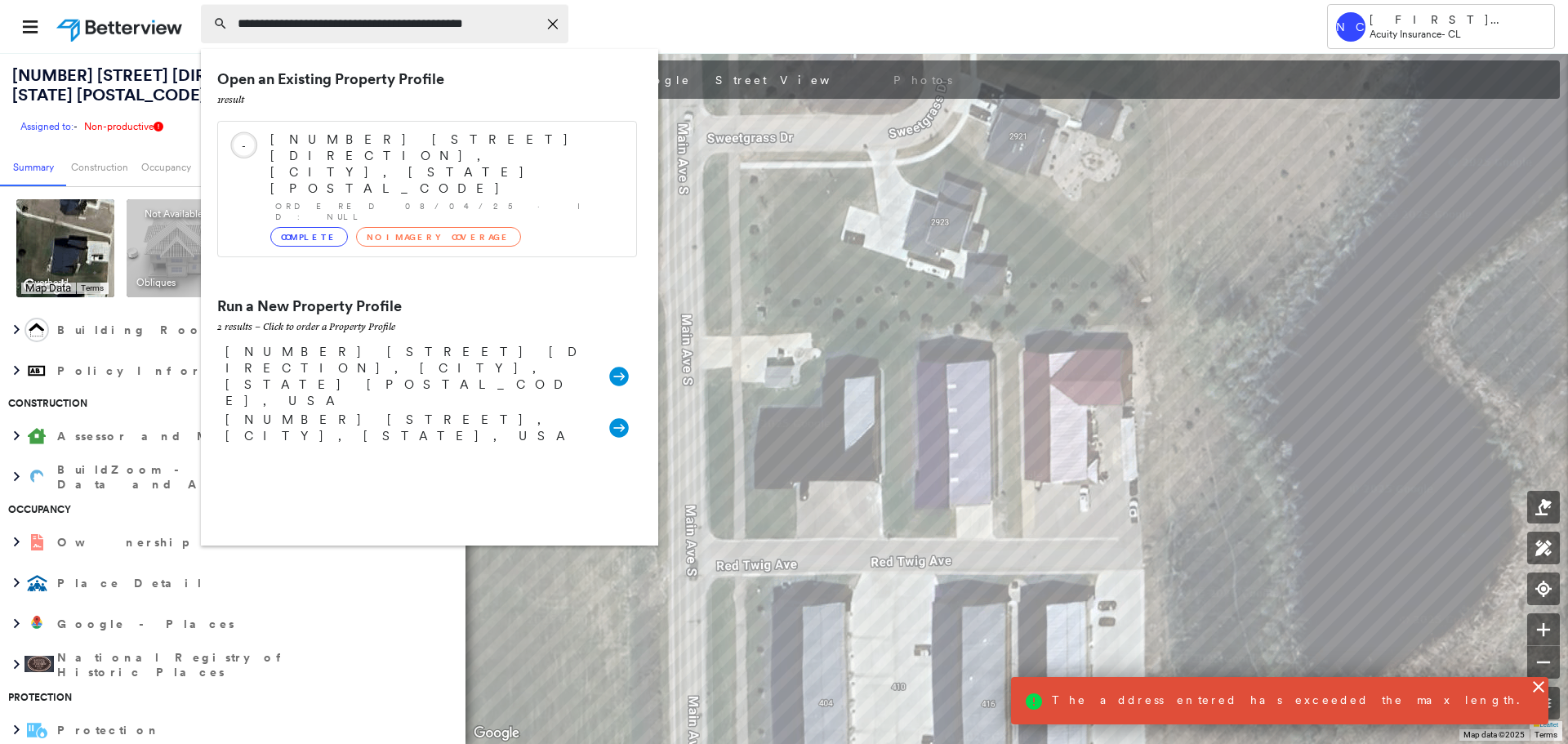drag, startPoint x: 370, startPoint y: 21, endPoint x: 333, endPoint y: 21, distance: 37 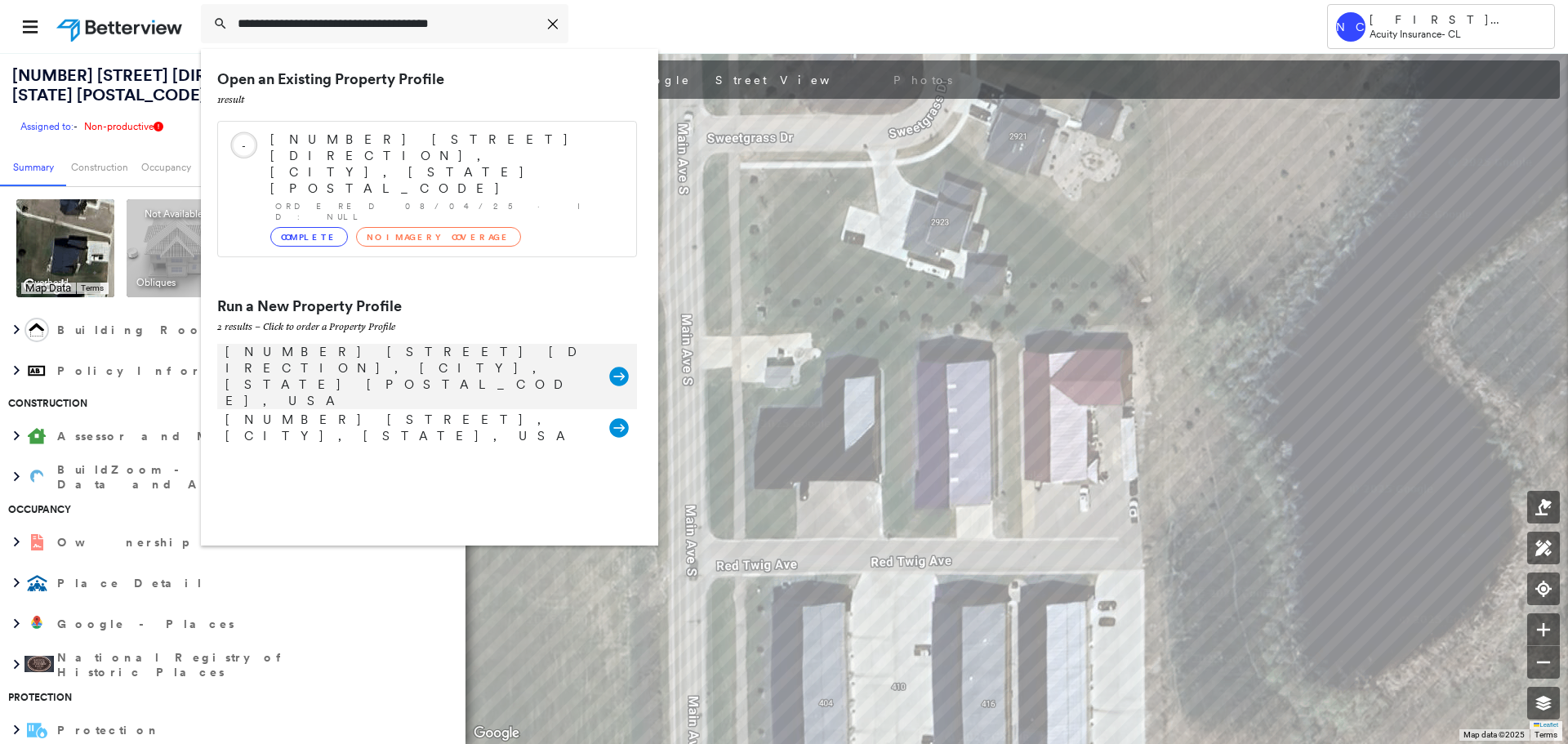 type on "**********" 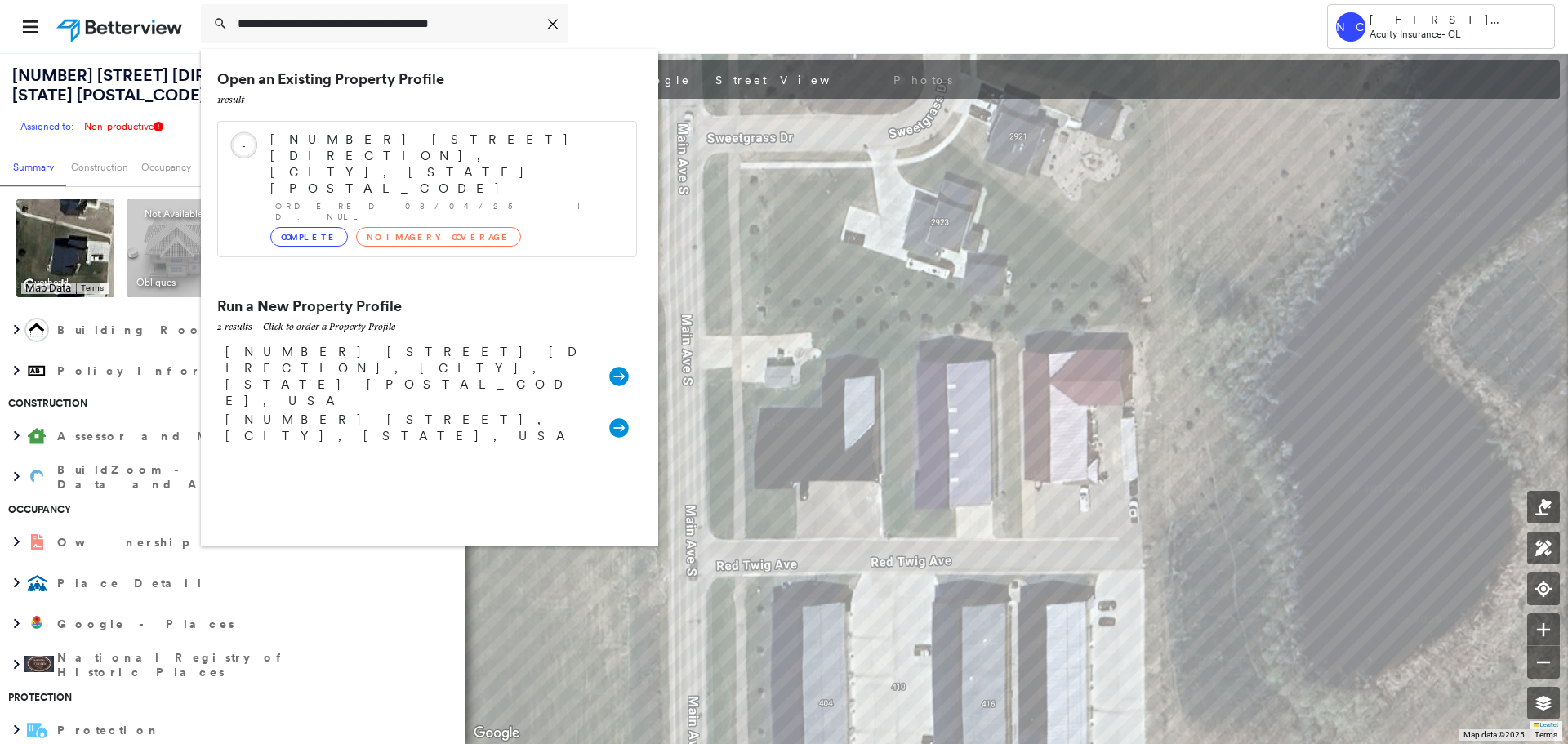 click on "[NUMBER] [STREET] [DIRECTION], [CITY], [STATE] [POSTAL_CODE], USA Group Created with Sketch." at bounding box center [427, 376] 